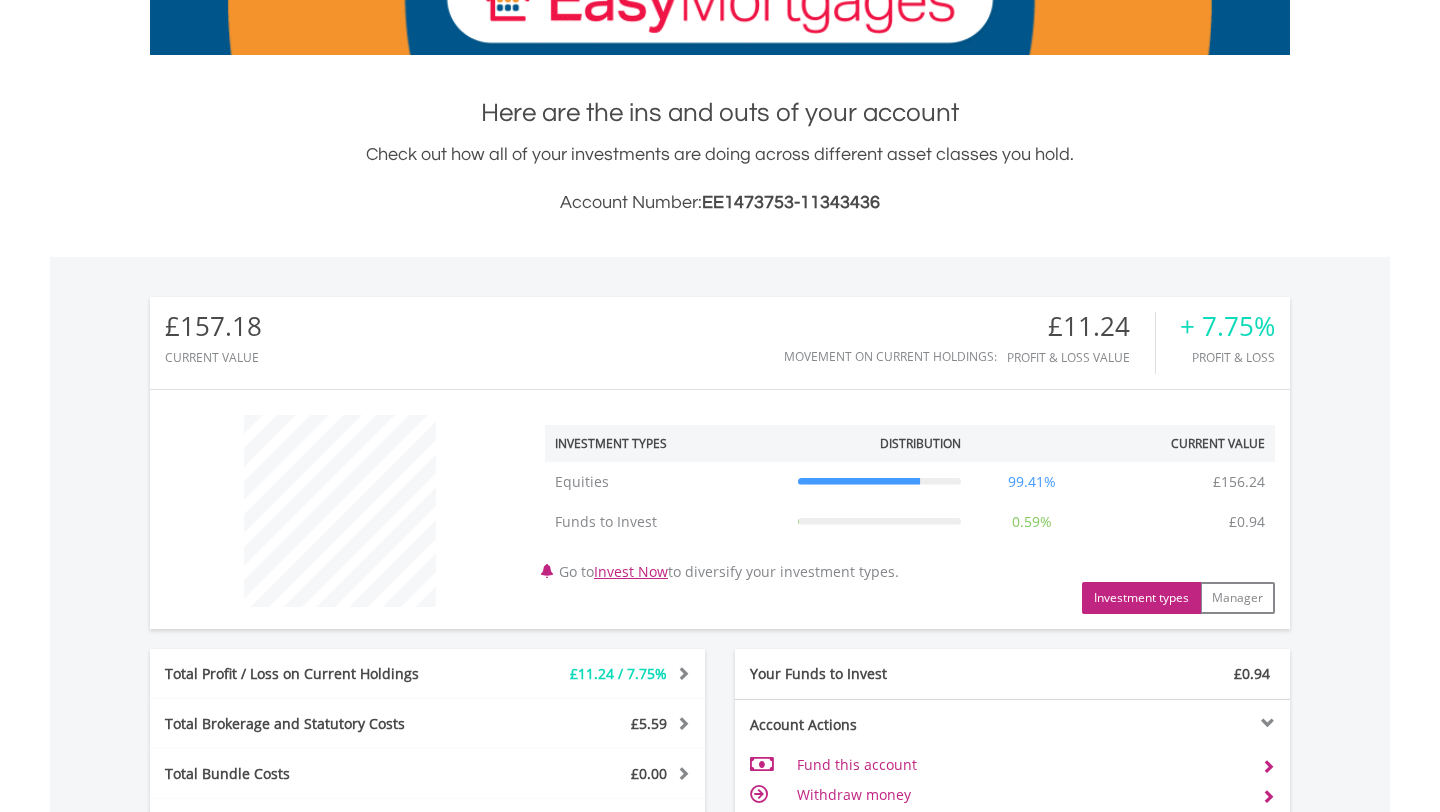 scroll, scrollTop: 432, scrollLeft: 0, axis: vertical 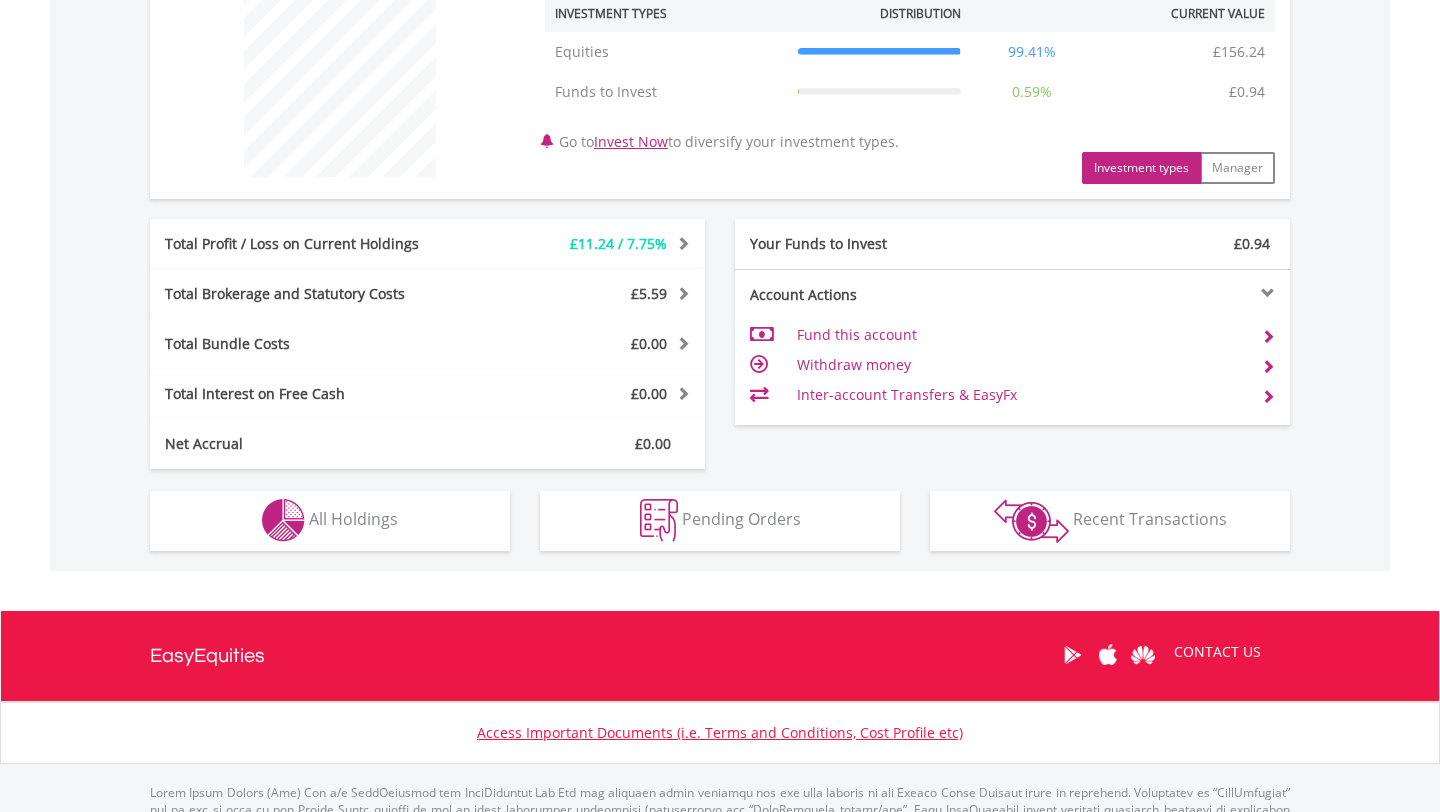 click on "£157.18
CURRENT VALUE
Movement on Current Holdings:
£11.24
Profit & Loss Value
+ 7.75%
Profit & Loss
﻿
Investment Types" at bounding box center (720, 199) 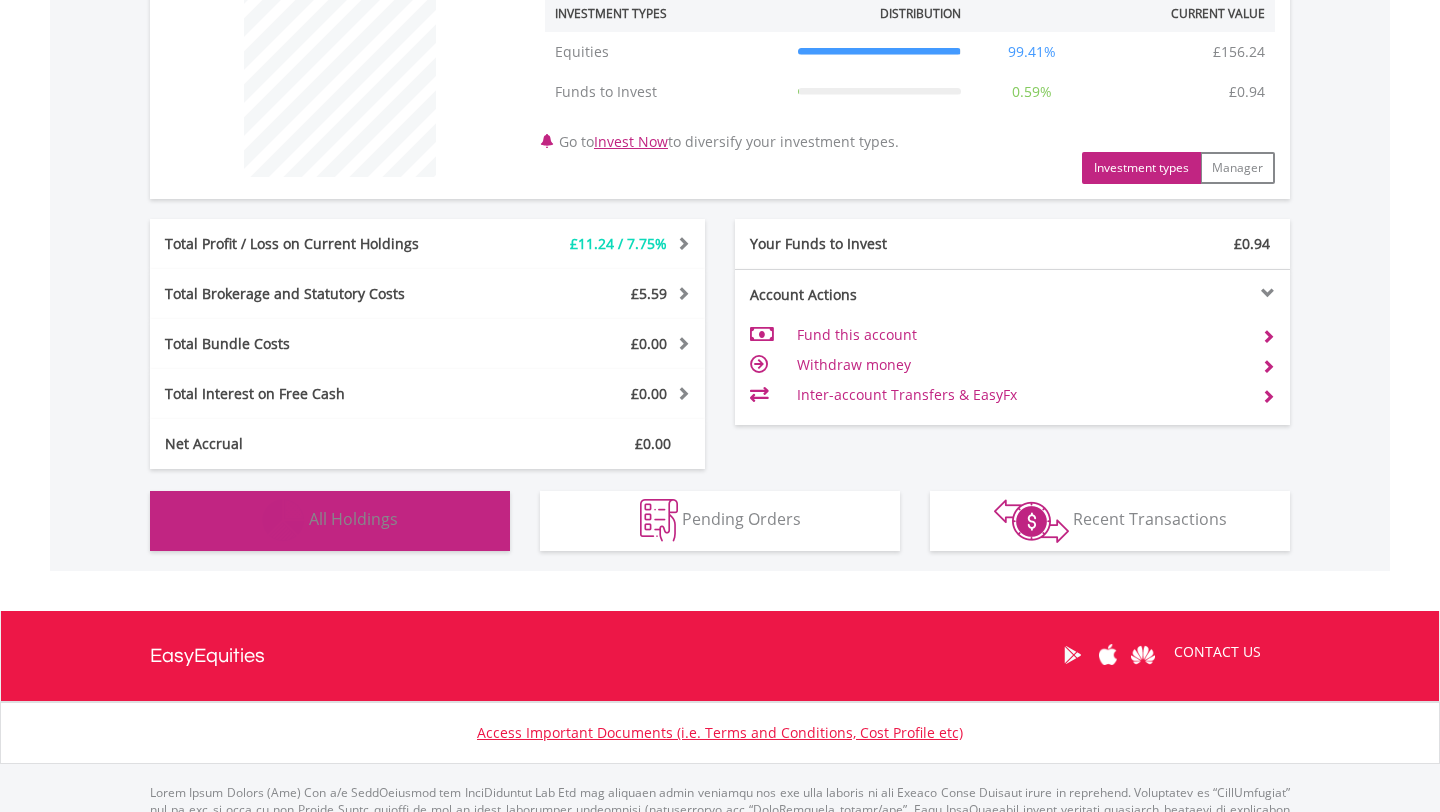 click on "Holdings
All Holdings" at bounding box center (330, 521) 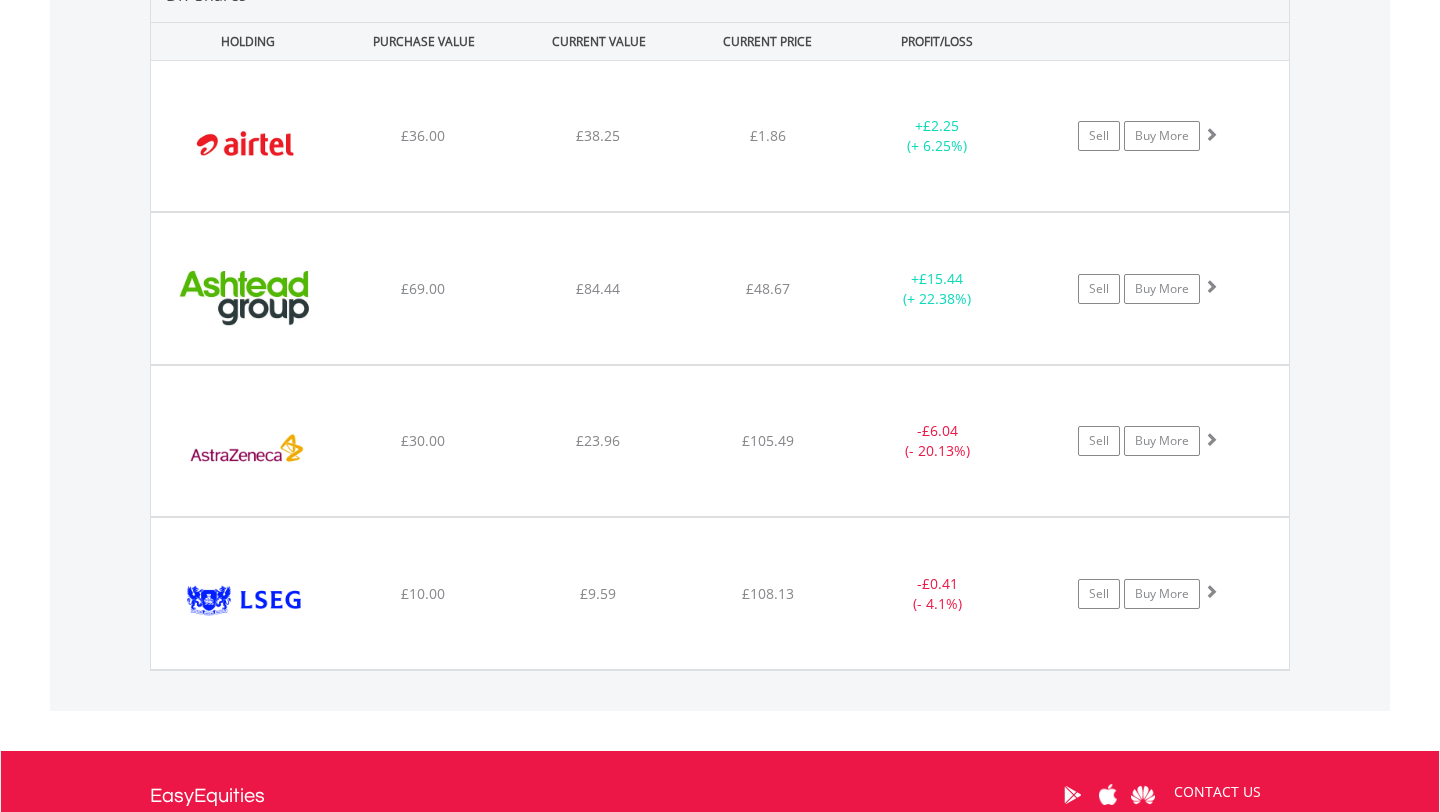 scroll, scrollTop: 1444, scrollLeft: 0, axis: vertical 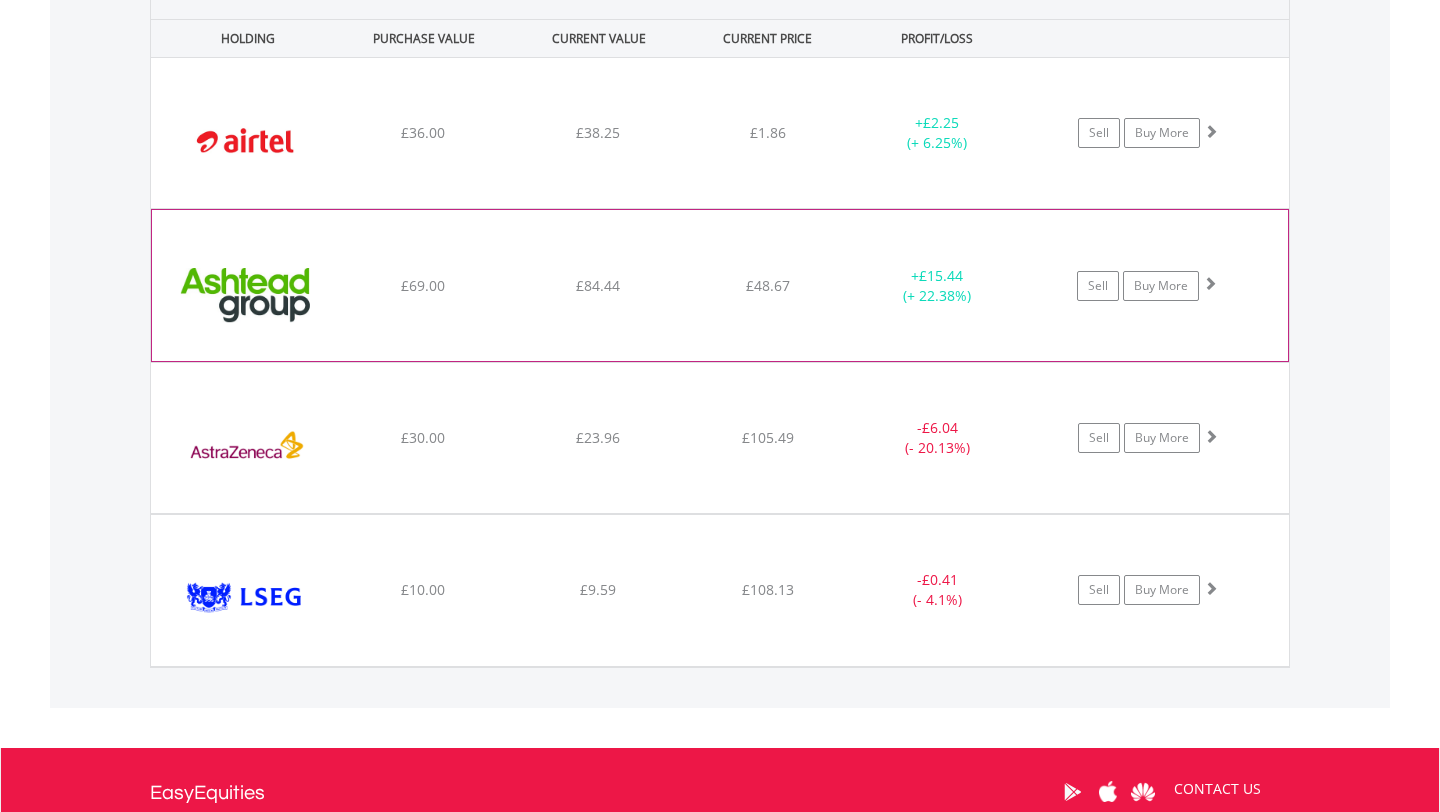 click on "﻿
Ashtead Group PLC
£69.00
£84.44
£48.67
+  £15.44 (+ 22.38%)
Sell
Buy More" at bounding box center [720, 133] 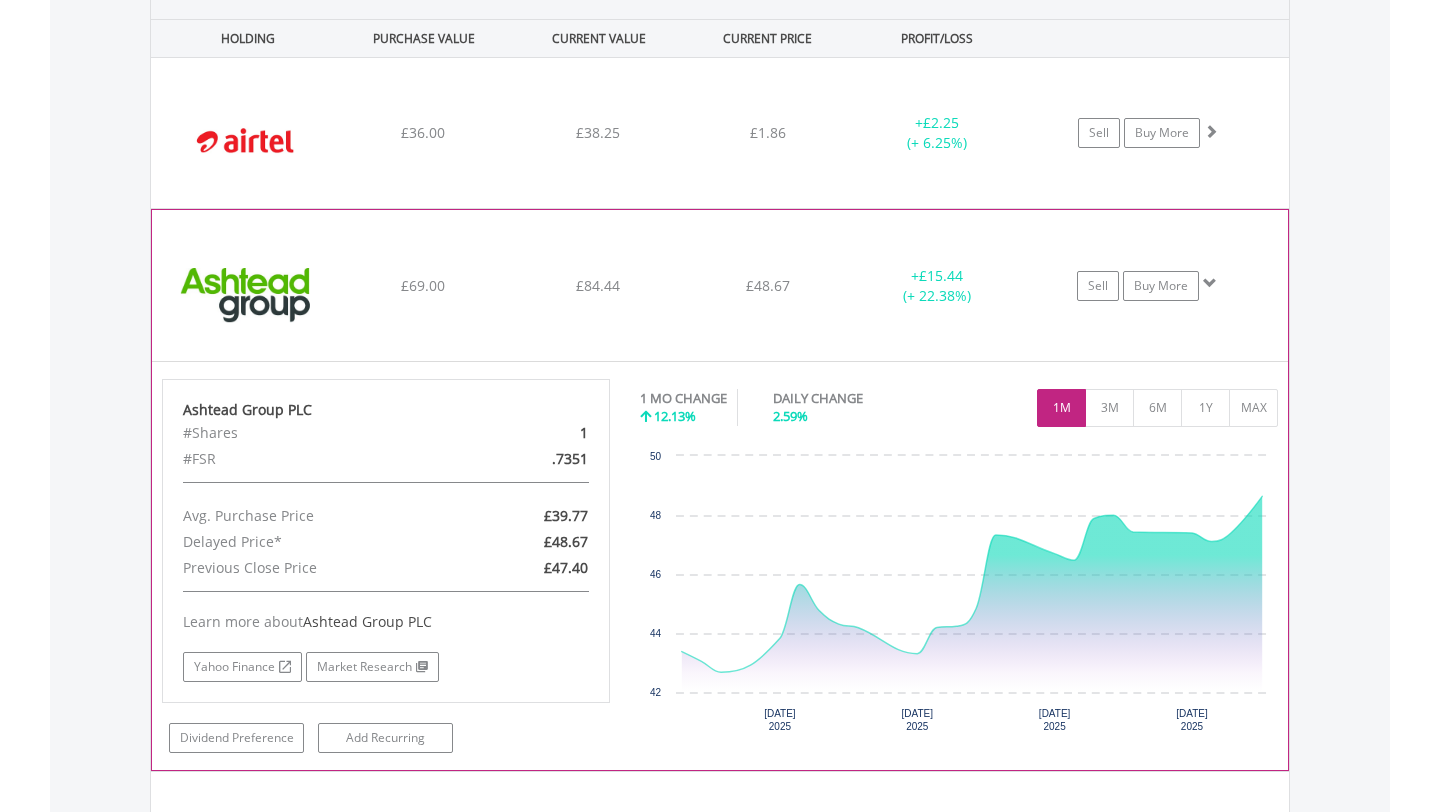 click on "﻿
Ashtead Group PLC
£69.00
£84.44
£48.67
+  £15.44 (+ 22.38%)
Sell
Buy More" at bounding box center [720, 133] 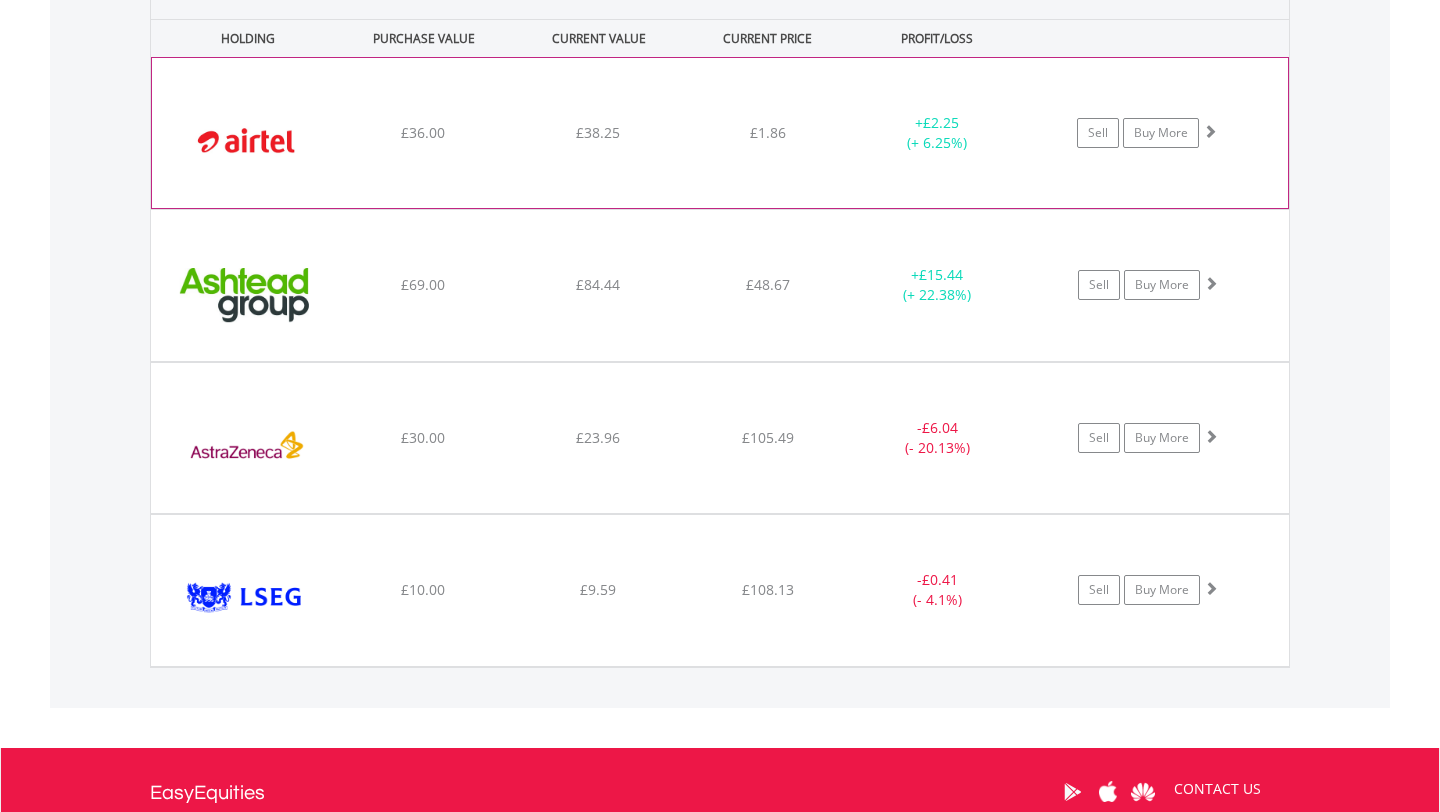 click on "£38.25" at bounding box center (598, 133) 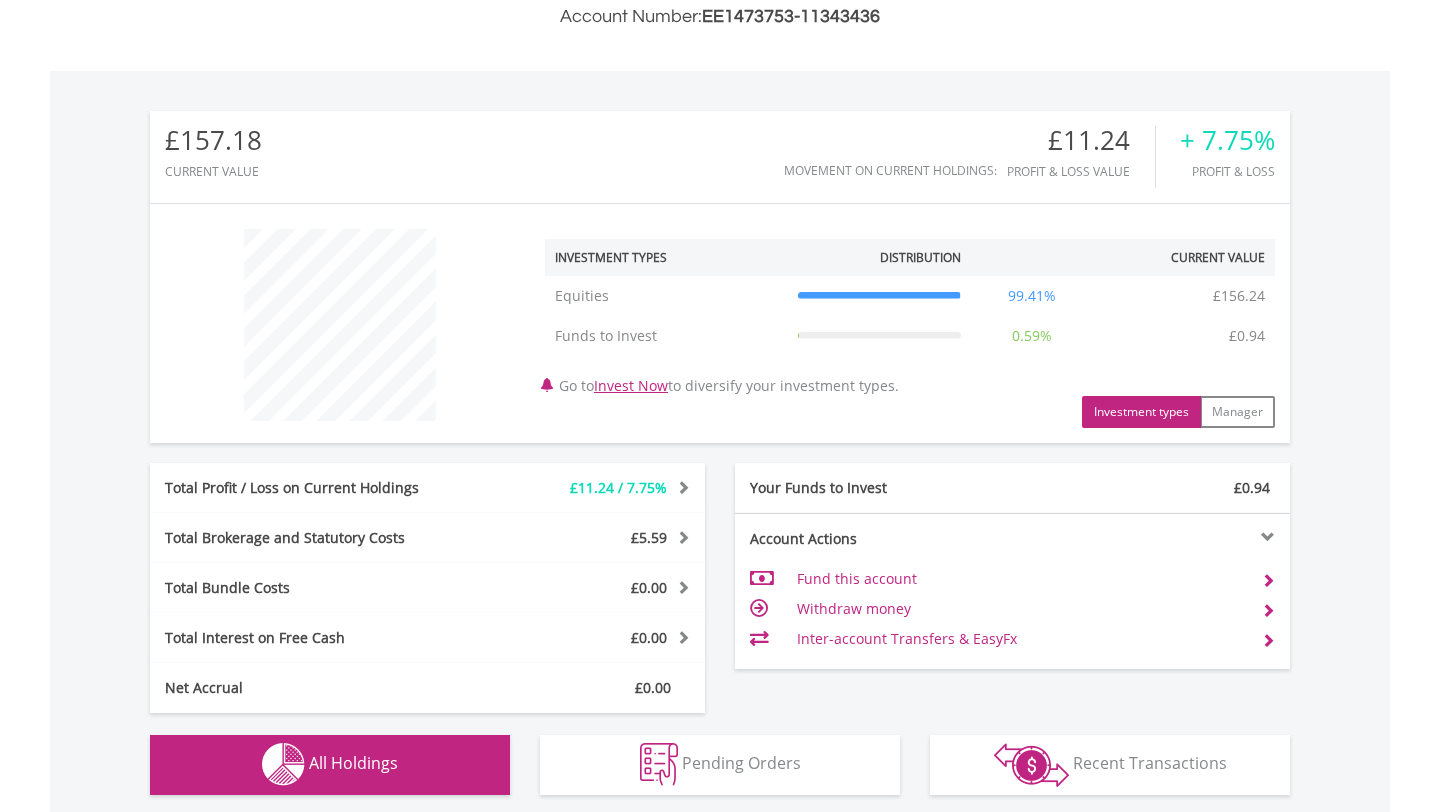 scroll, scrollTop: 244, scrollLeft: 0, axis: vertical 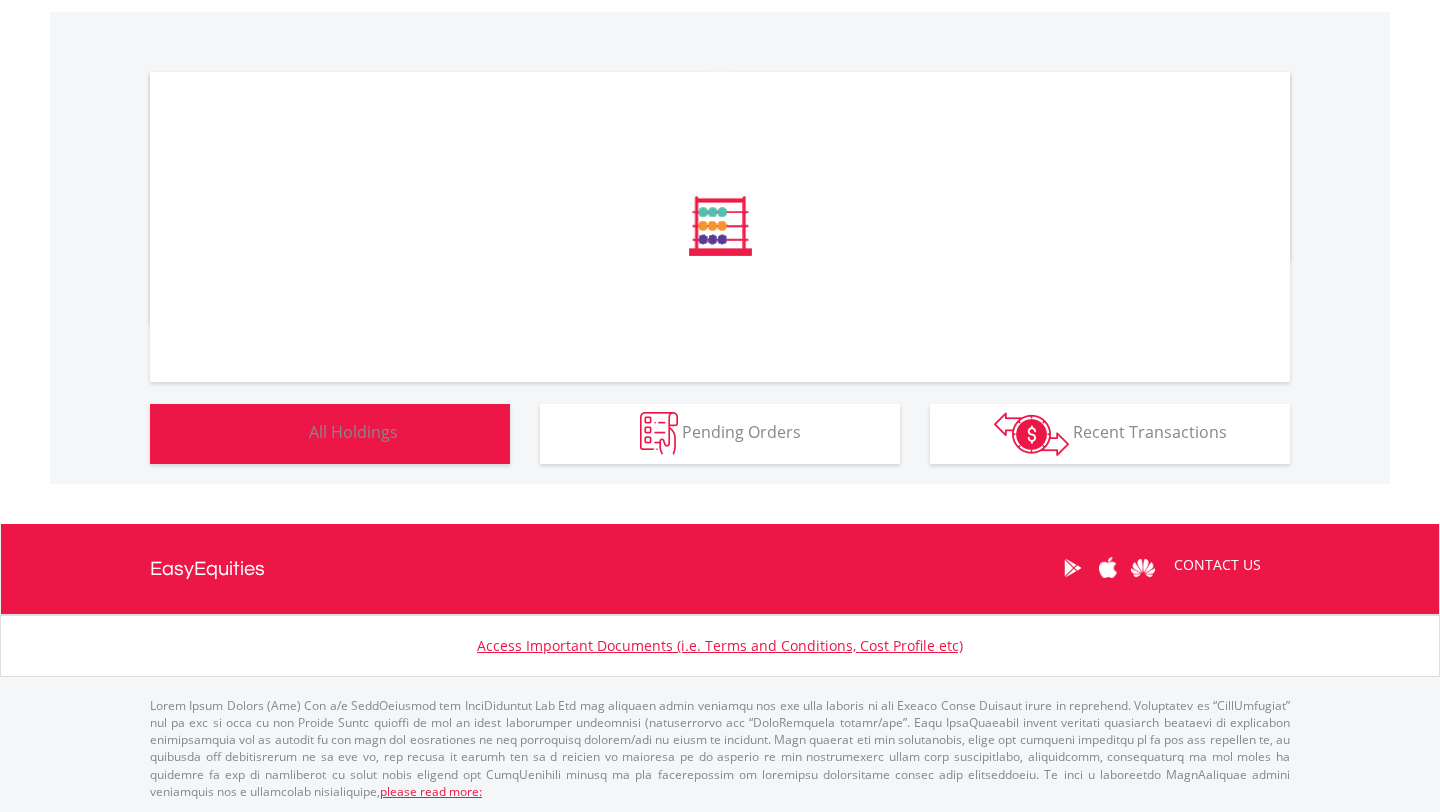 click on "All Holdings" at bounding box center [353, 432] 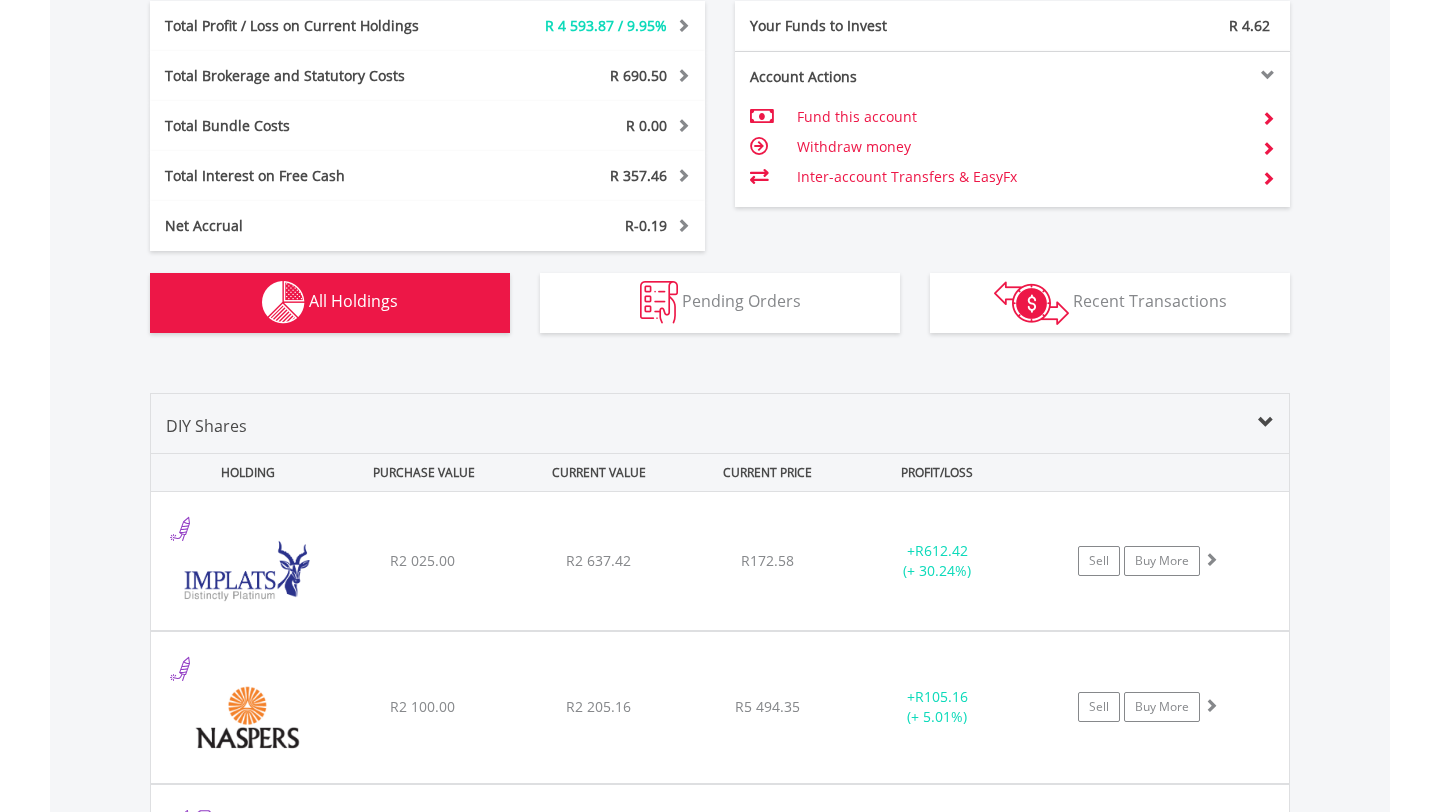 scroll, scrollTop: 1522, scrollLeft: 0, axis: vertical 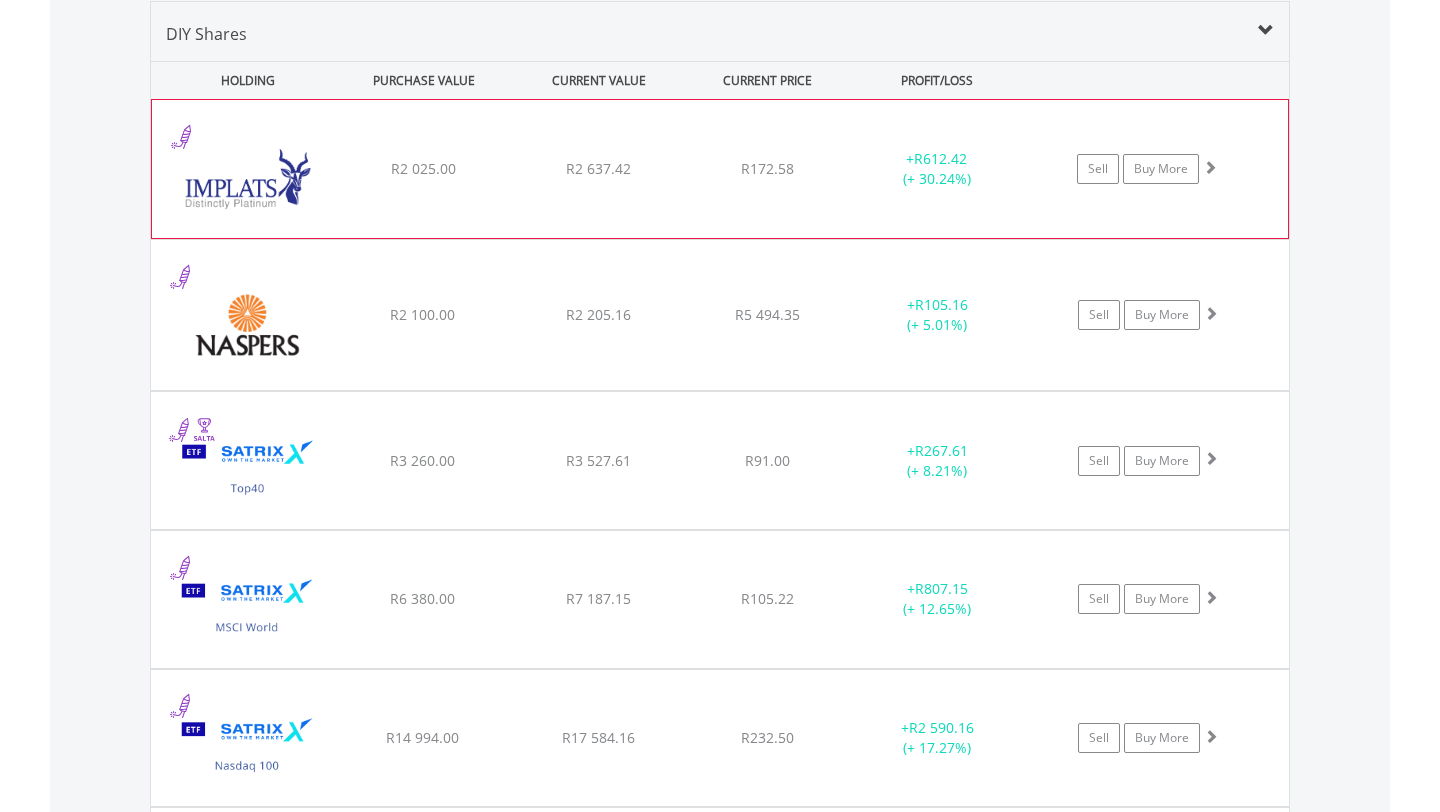click on "﻿
Impala Platinum Hlgs Limited
R2 025.00
R2 637.42
R172.58
+  R612.42 (+ 30.24%)
Sell
Buy More" at bounding box center (720, 169) 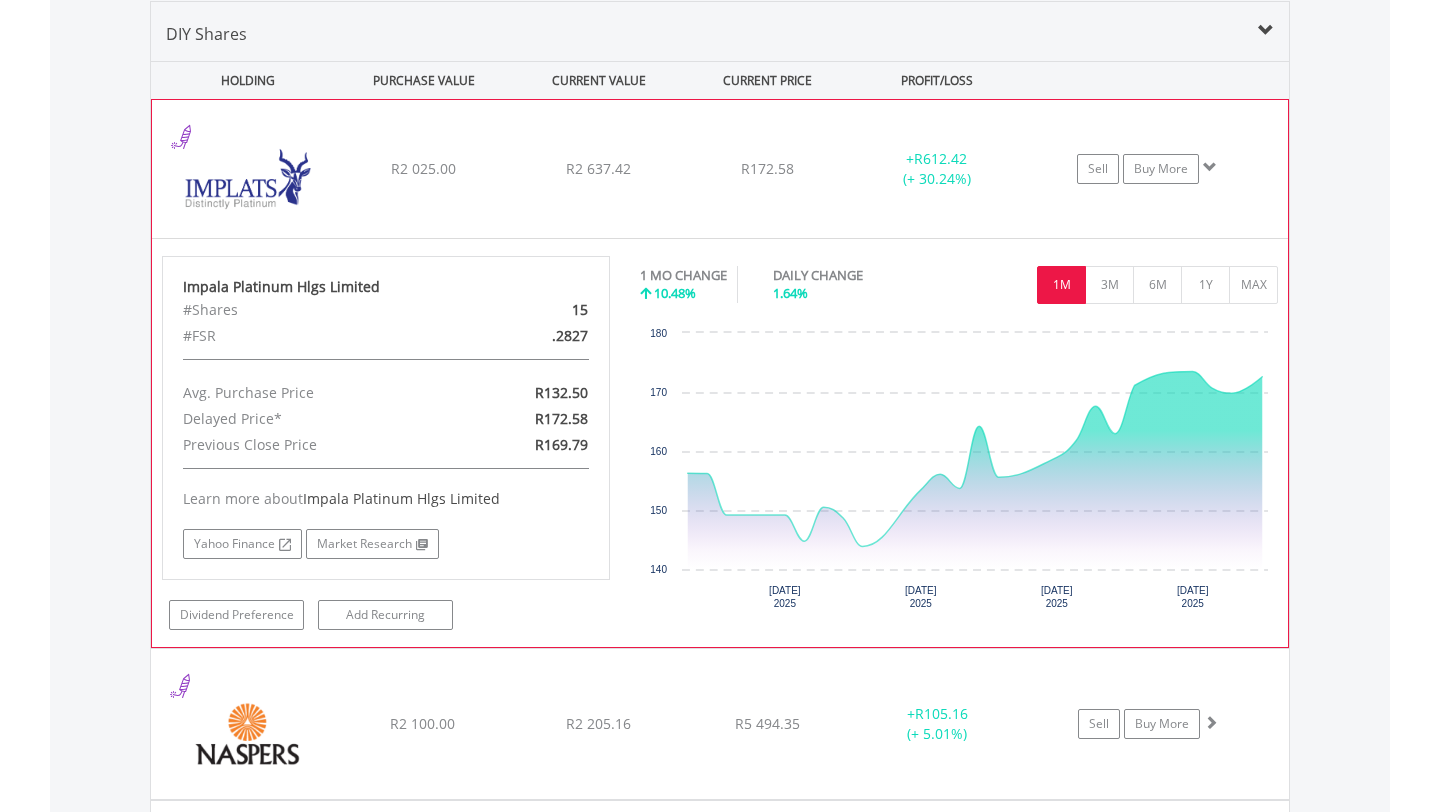 click on "﻿
Impala Platinum Hlgs Limited
R2 025.00
R2 637.42
R172.58
+  R612.42 (+ 30.24%)
Sell
Buy More" at bounding box center (720, 169) 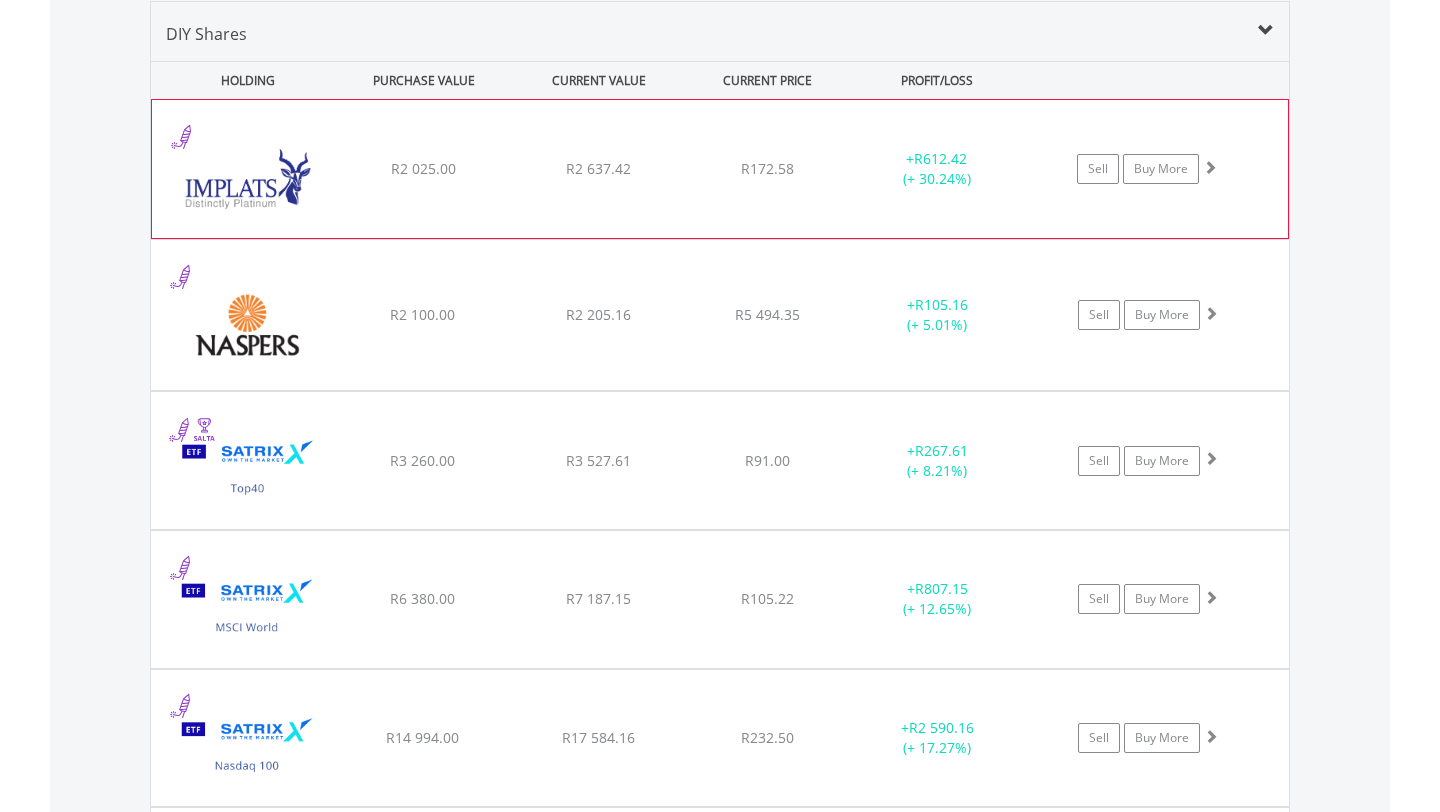 click on "﻿
Impala Platinum Hlgs Limited
R2 025.00
R2 637.42
R172.58
+  R612.42 (+ 30.24%)
Sell
Buy More" at bounding box center (720, 169) 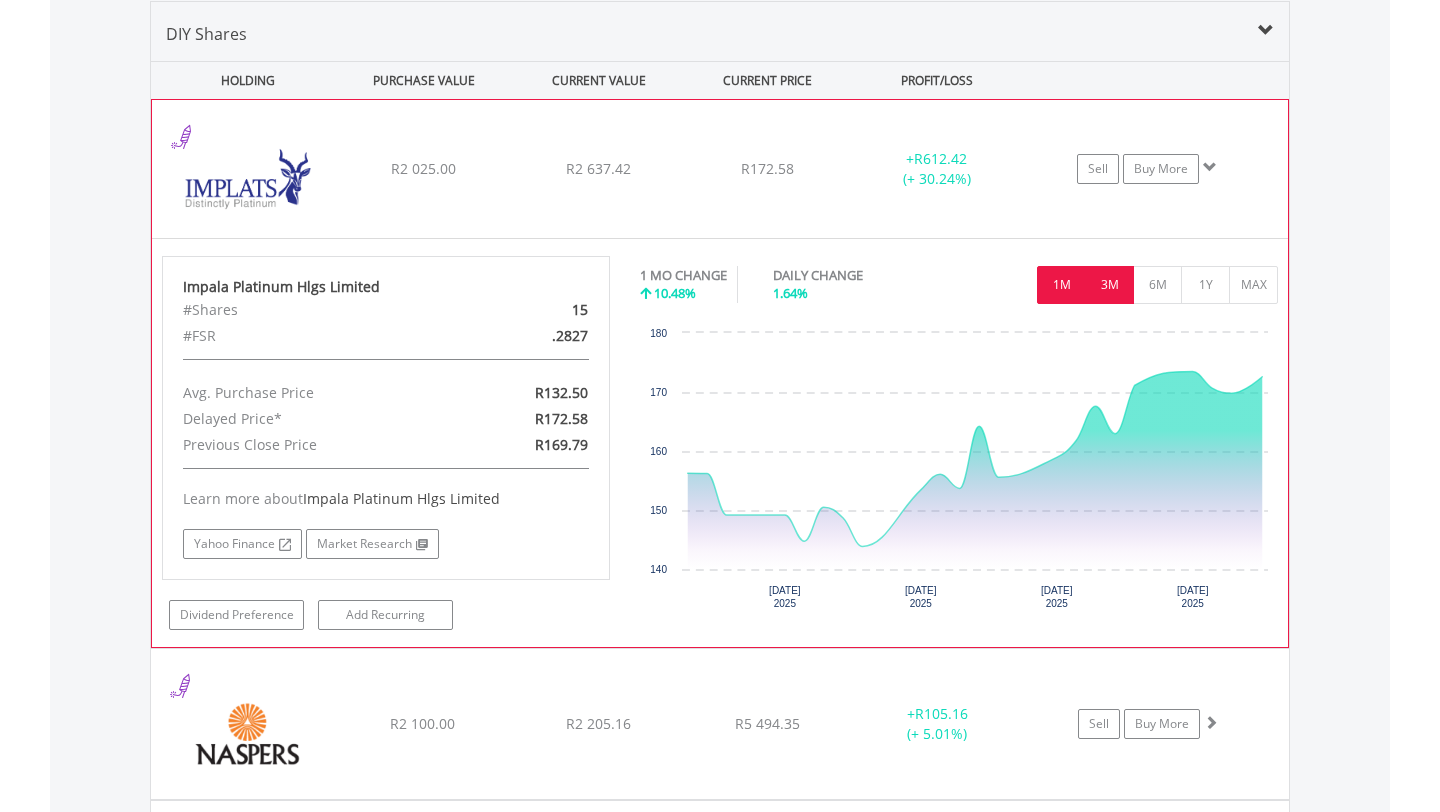 click on "3M" at bounding box center (1109, 285) 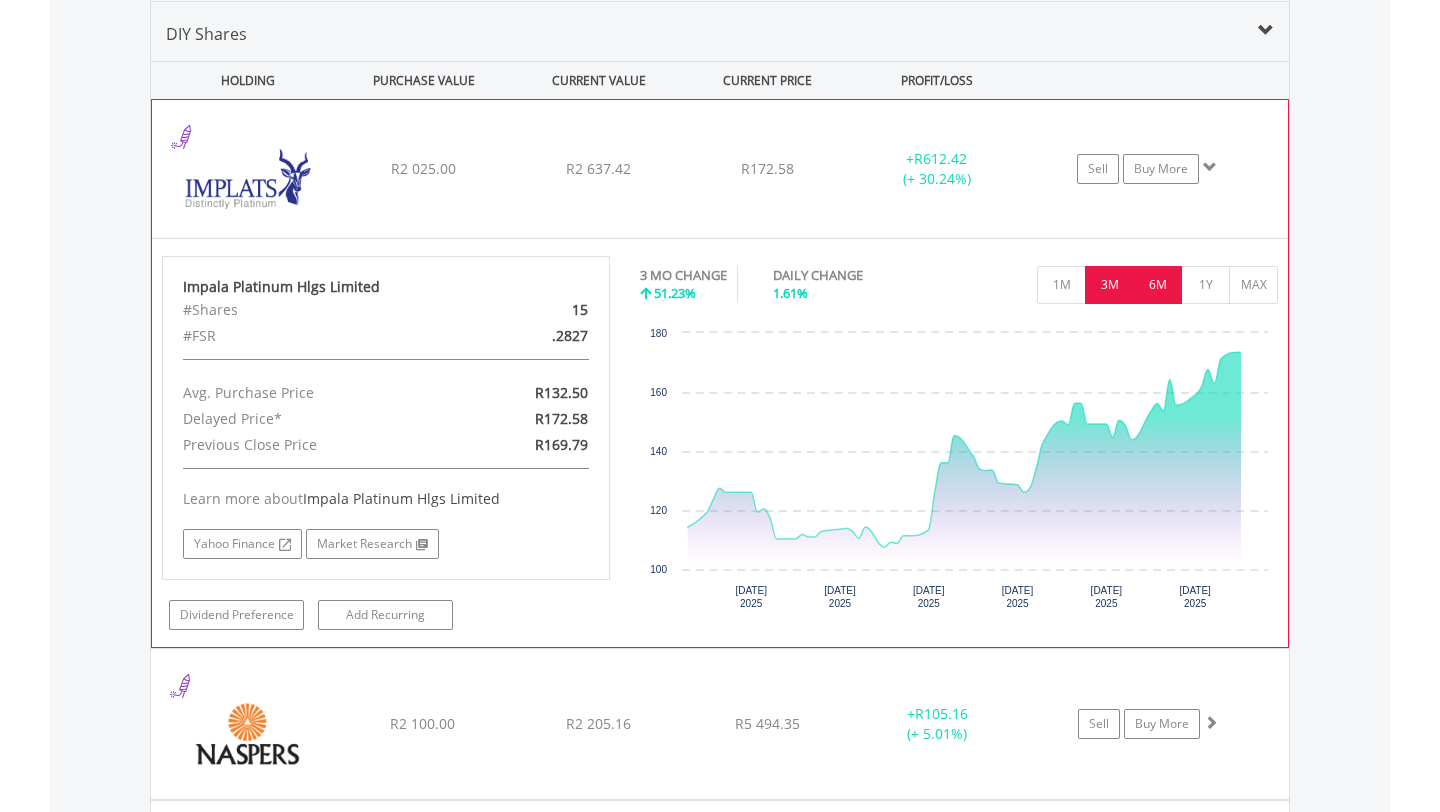 click on "6M" at bounding box center [1157, 285] 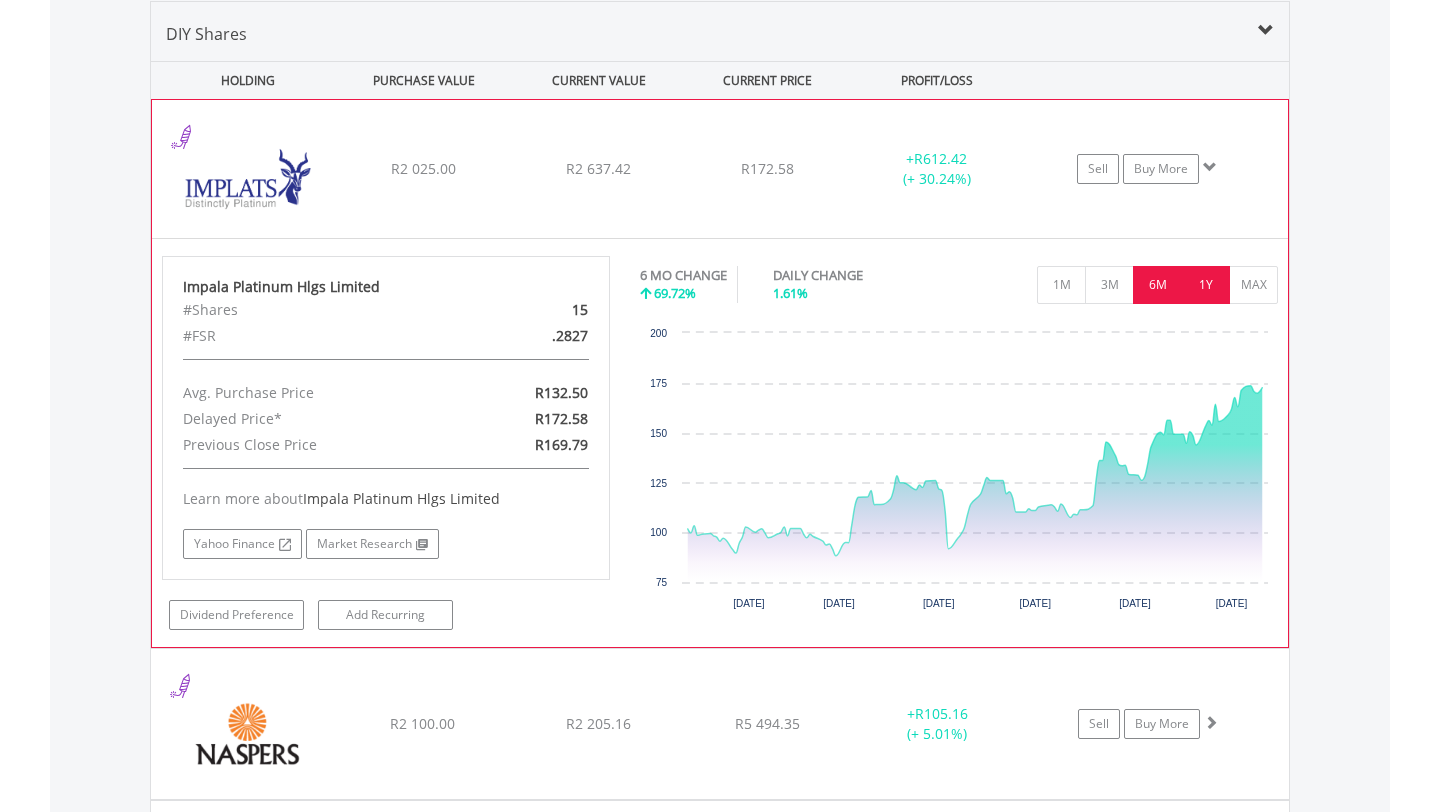 click on "1Y" at bounding box center [1205, 285] 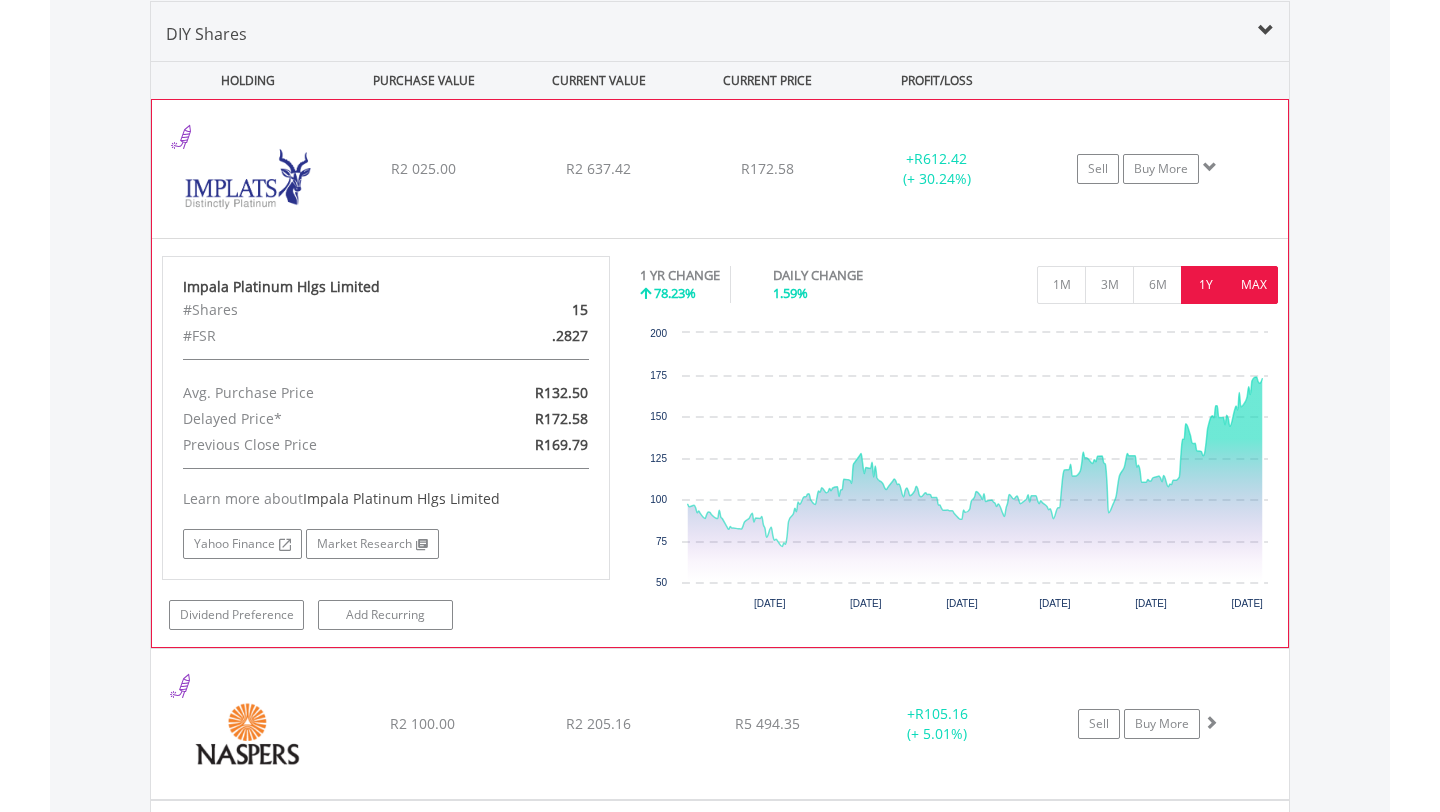 click on "MAX" at bounding box center (1253, 285) 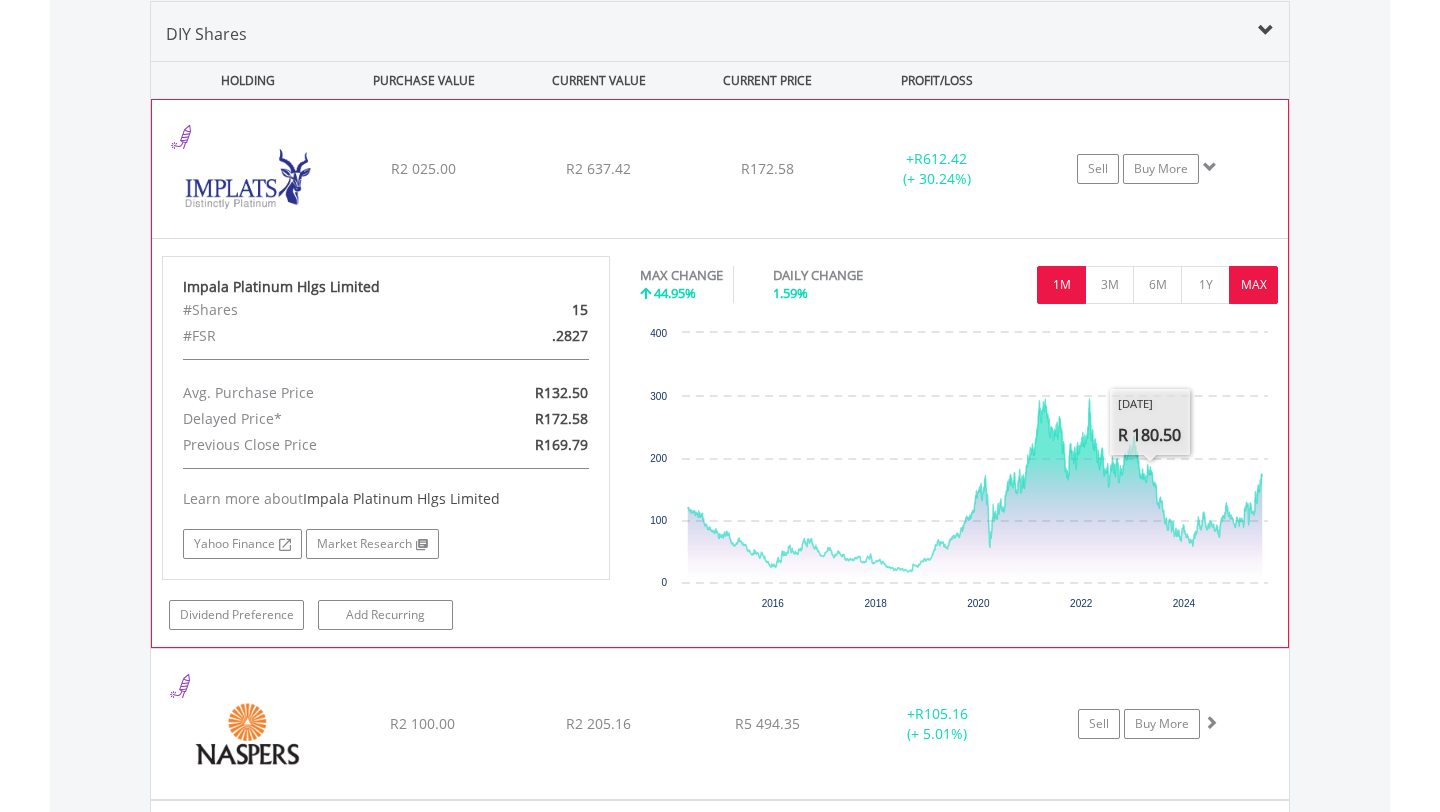 click on "1M" at bounding box center [1061, 285] 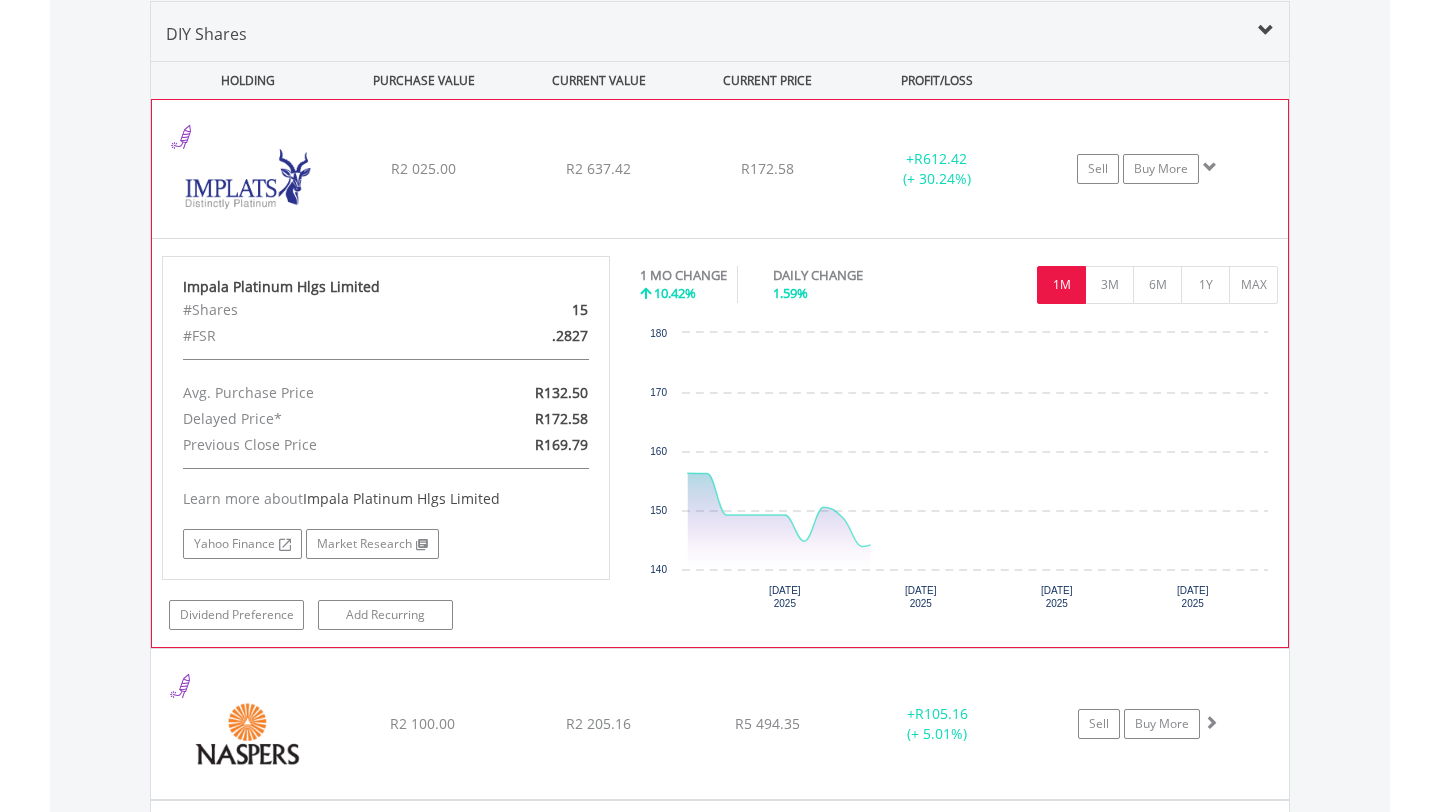 click on "﻿
Impala Platinum Hlgs Limited
R2 025.00
R2 637.42
R172.58
+  R612.42 (+ 30.24%)
Sell
Buy More" at bounding box center (720, 169) 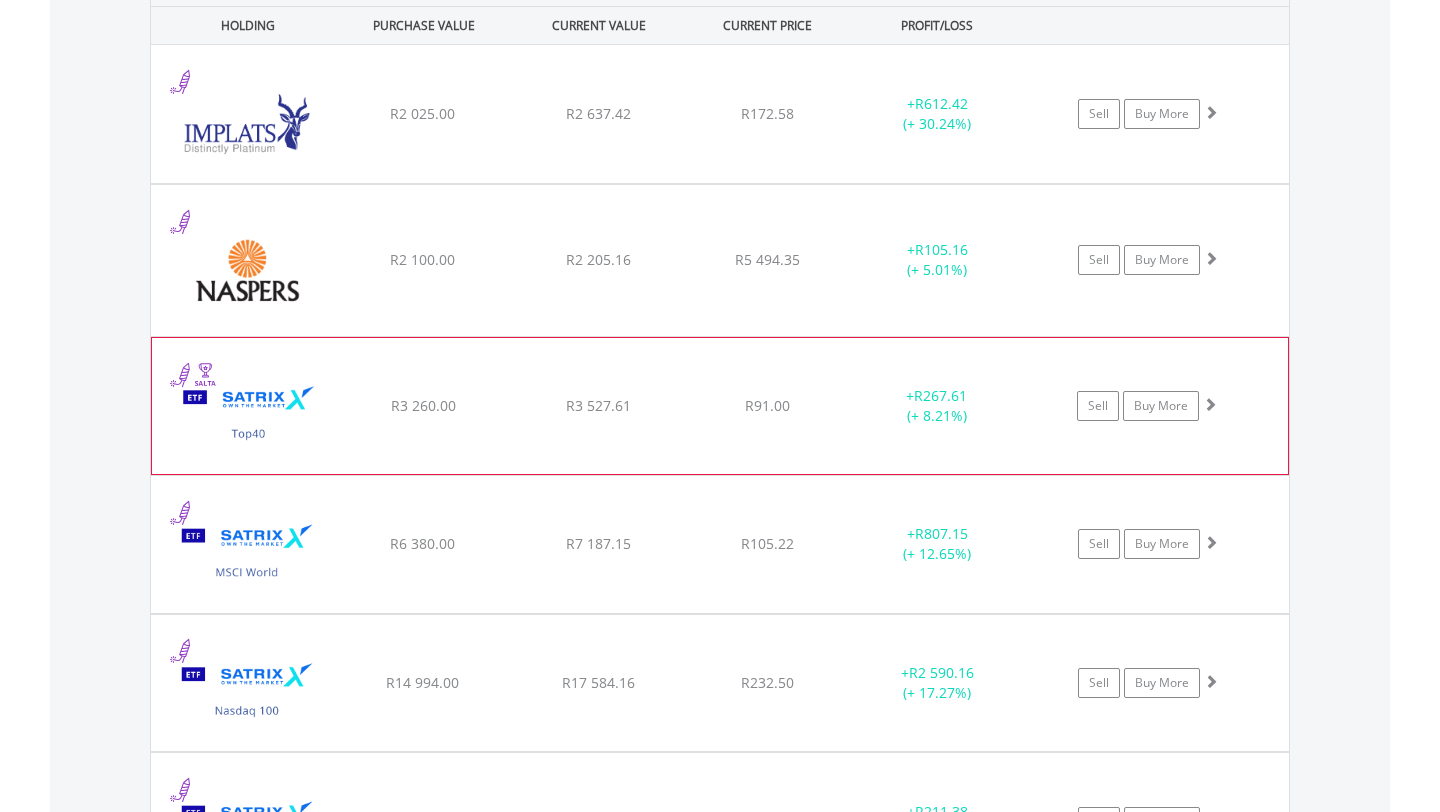 scroll, scrollTop: 1576, scrollLeft: 0, axis: vertical 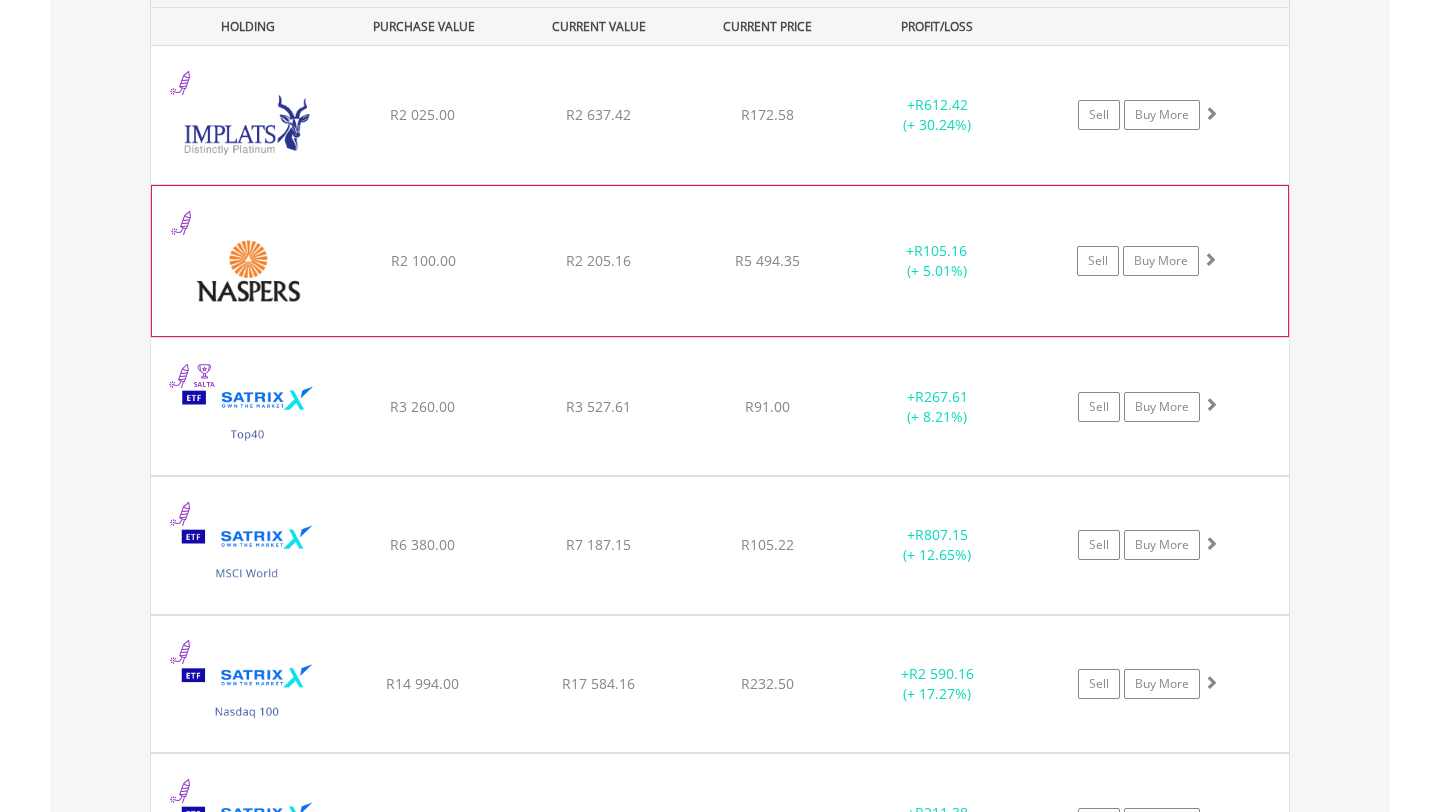 click on "﻿
Naspers Limited
R2 100.00
R2 205.16
R5 494.35
+  R105.16 (+ 5.01%)
Sell
Buy More" at bounding box center (720, 115) 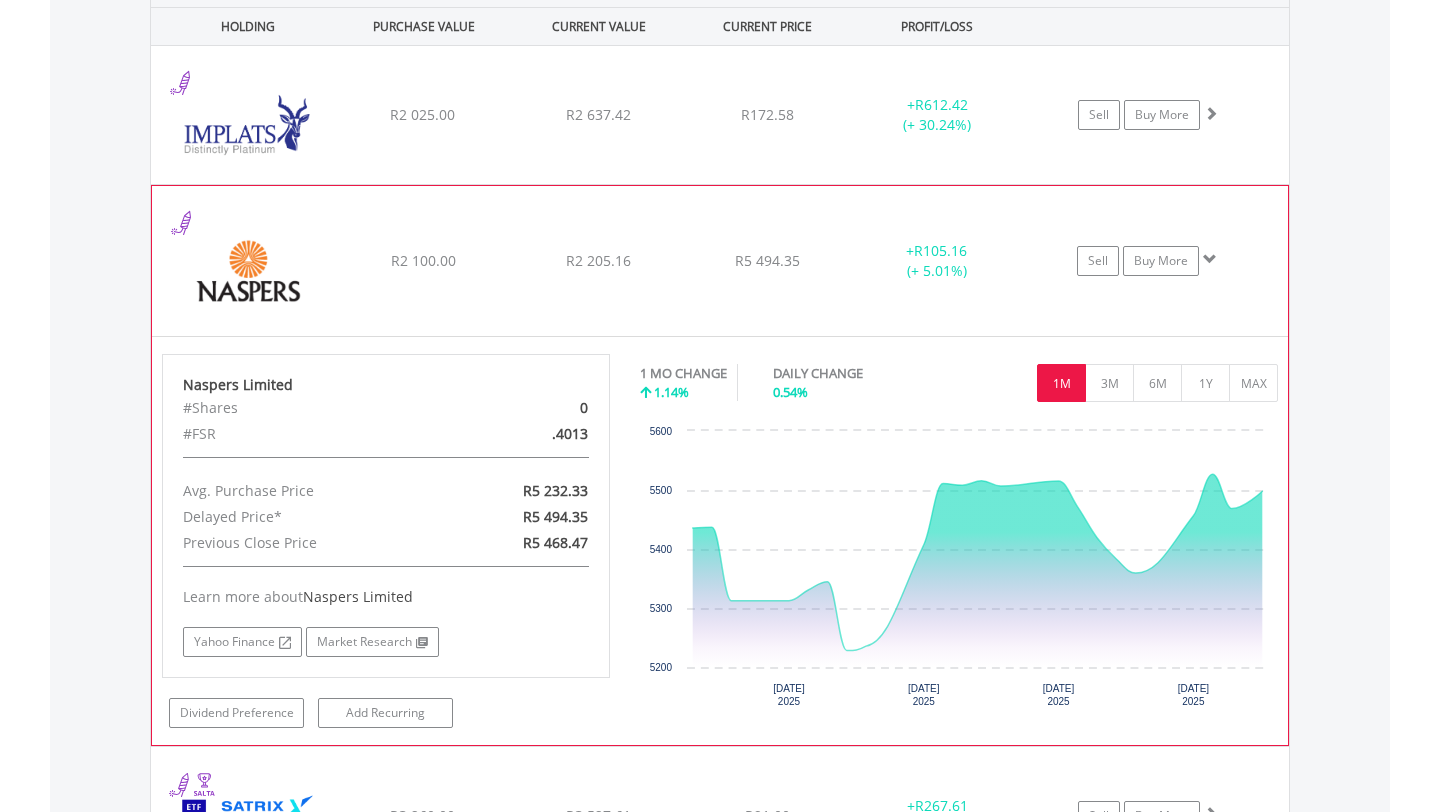 click on "﻿
Naspers Limited
R2 100.00
R2 205.16
R5 494.35
+  R105.16 (+ 5.01%)
Sell
Buy More" at bounding box center [720, 115] 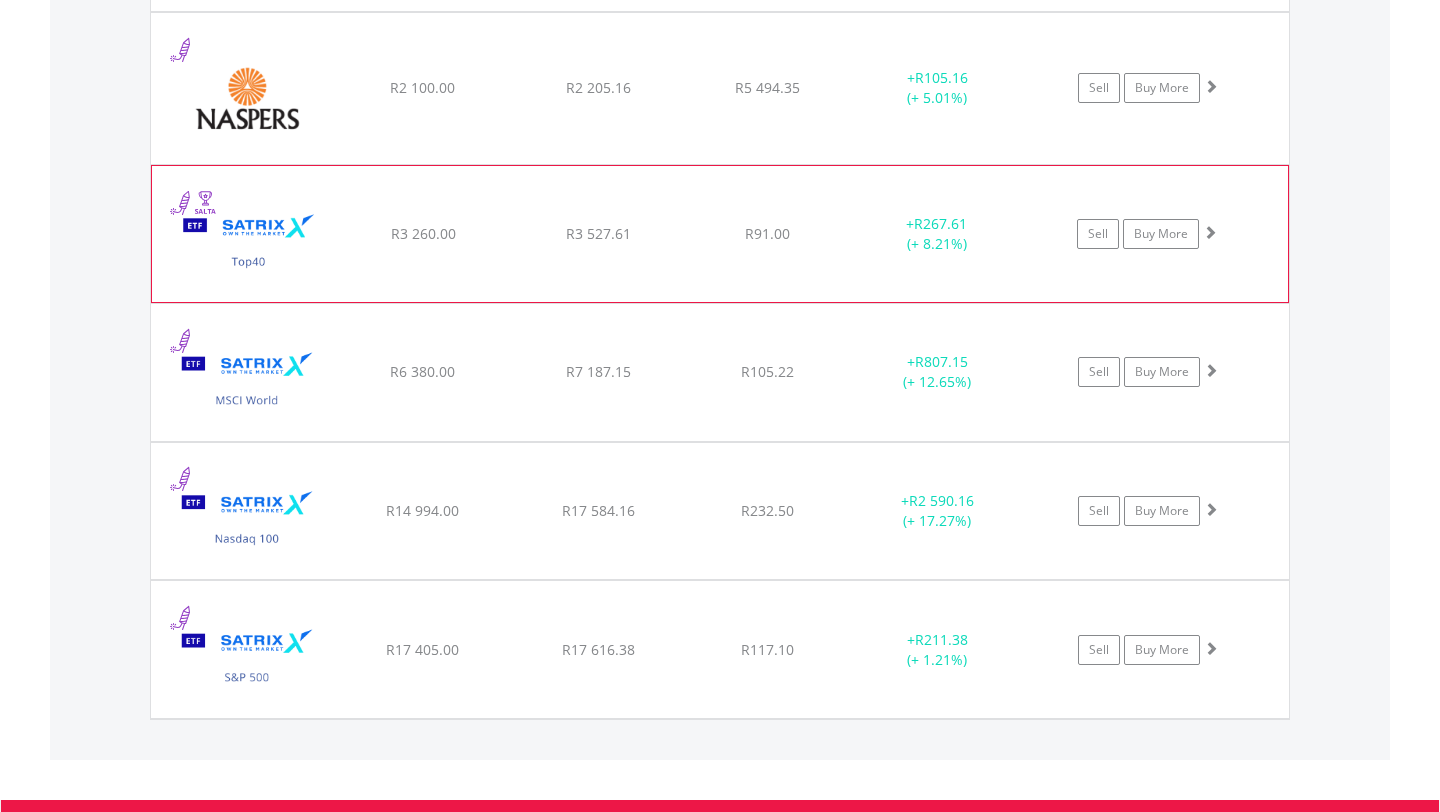 scroll, scrollTop: 1844, scrollLeft: 0, axis: vertical 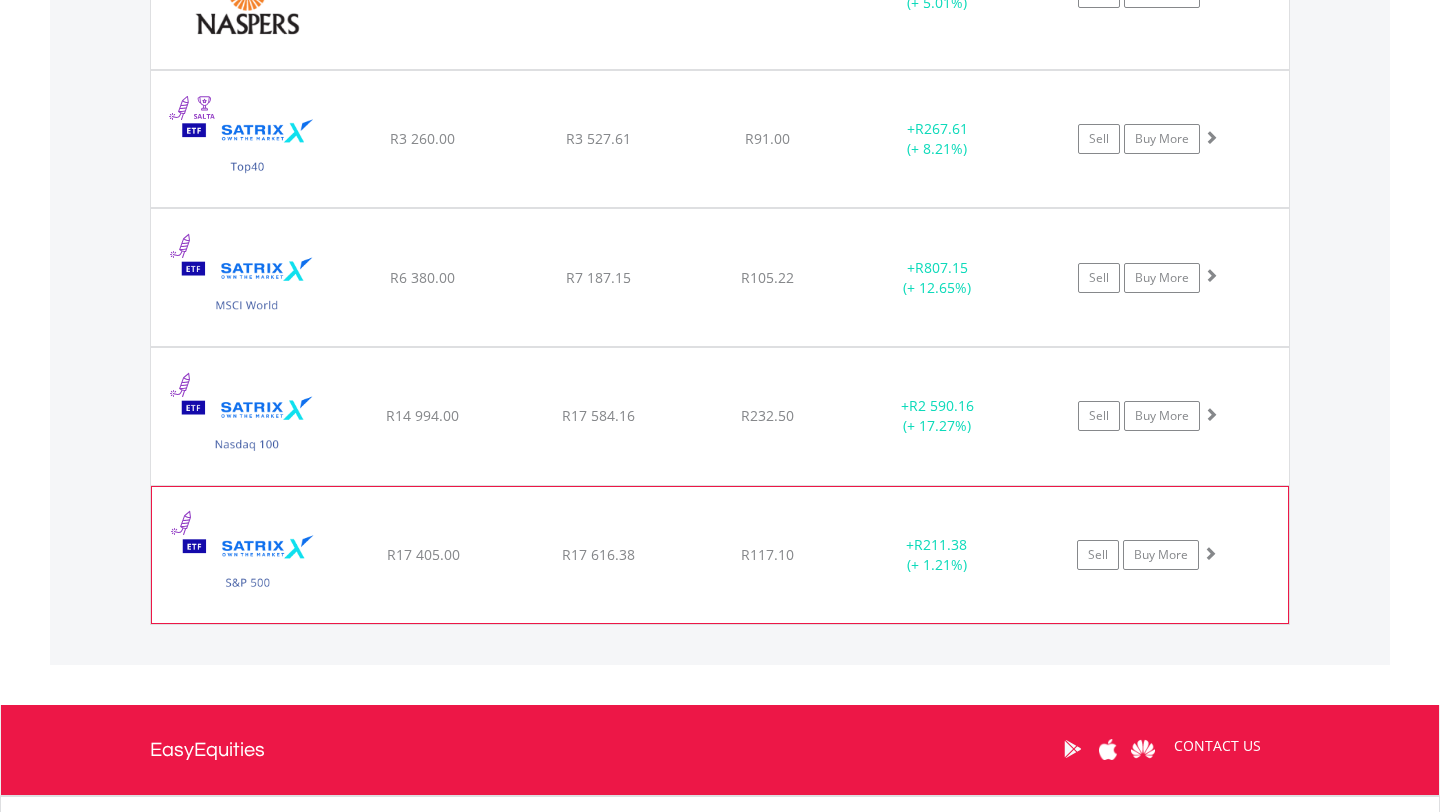 click on "﻿
Satrix S&P 500 ETF
R17 405.00
R17 616.38
R117.10
+  R211.38 (+ 1.21%)
Sell
Buy More" at bounding box center (720, -153) 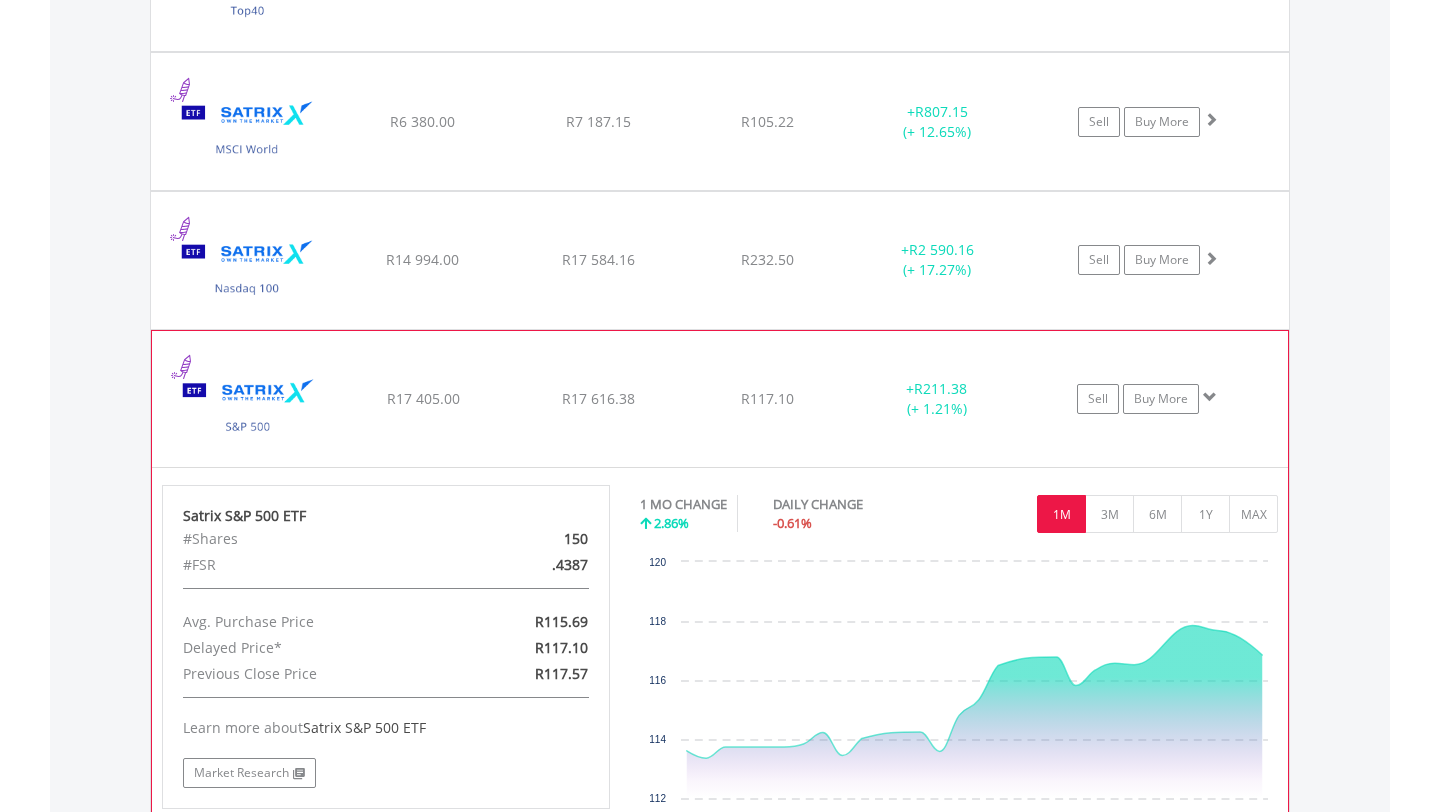 scroll, scrollTop: 2006, scrollLeft: 0, axis: vertical 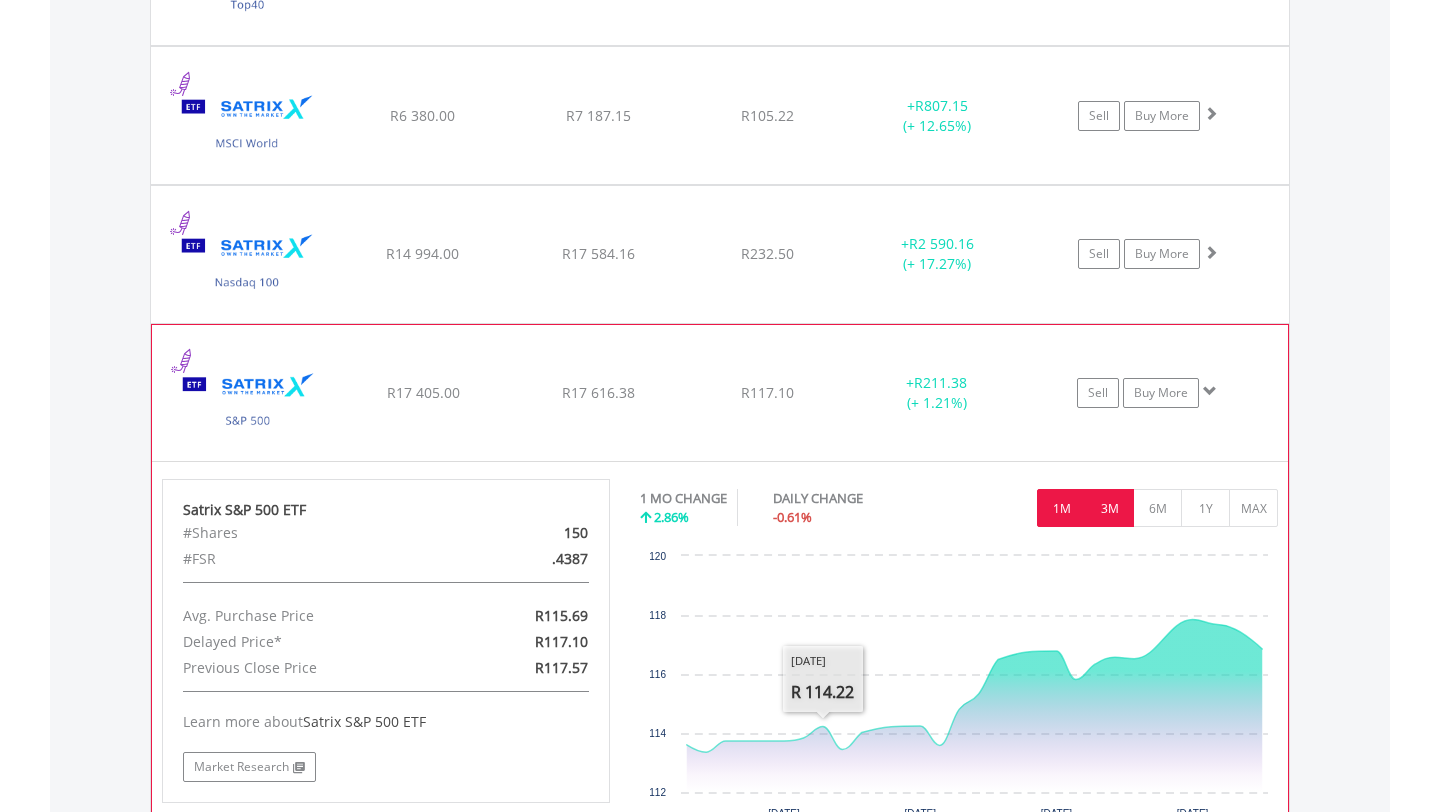 click on "3M" at bounding box center [1109, 508] 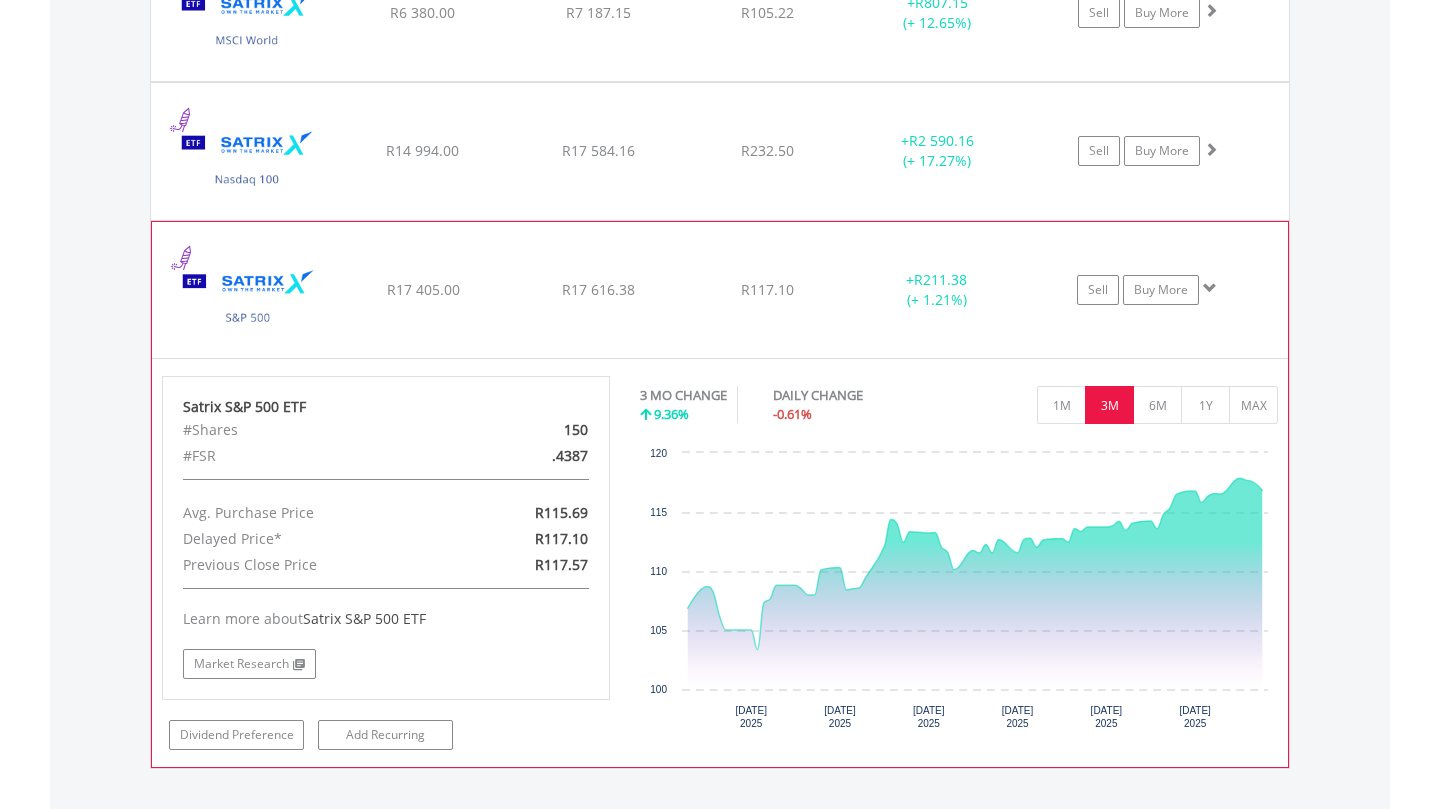 scroll, scrollTop: 2115, scrollLeft: 0, axis: vertical 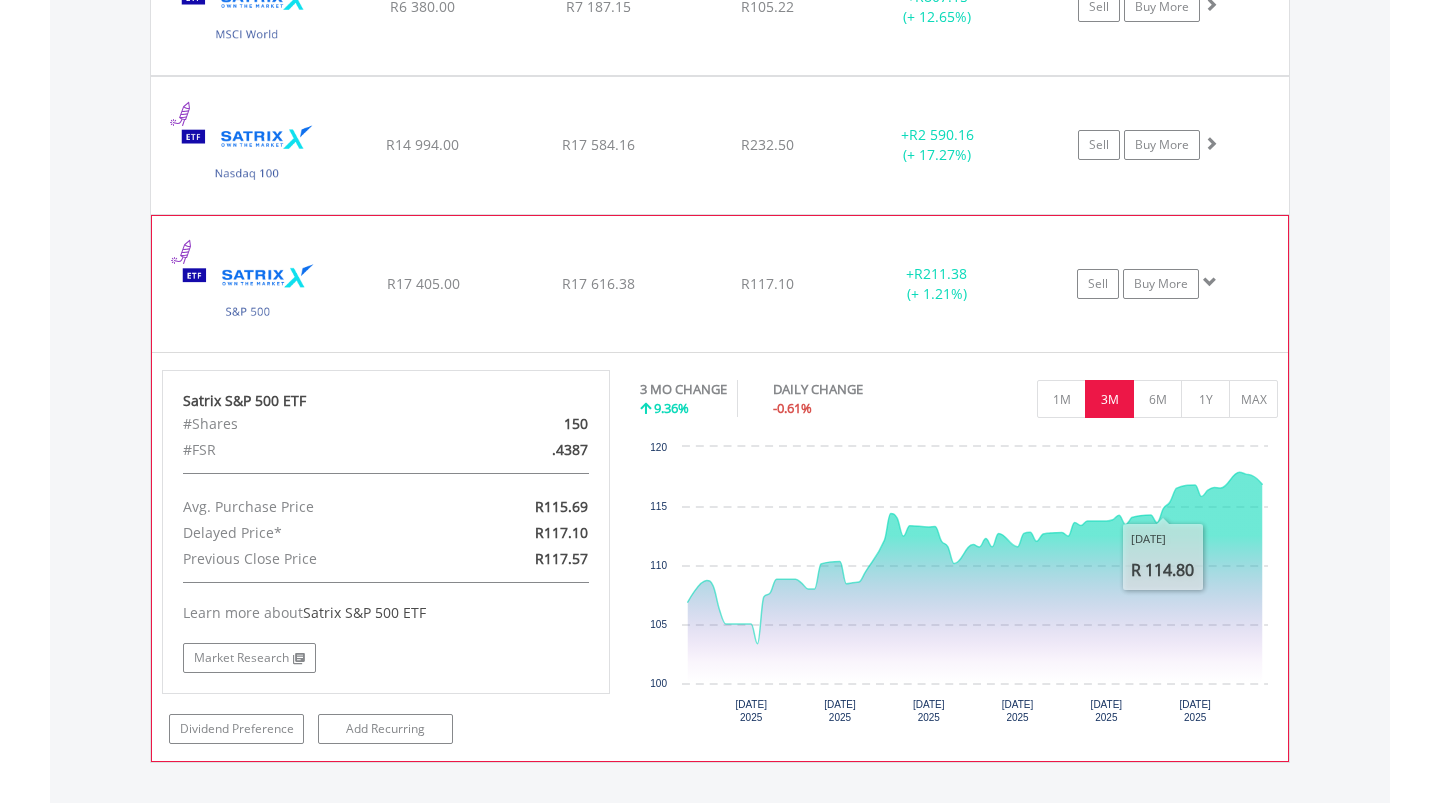 click on "+  R211.38 (+ 1.21%)" at bounding box center (937, -424) 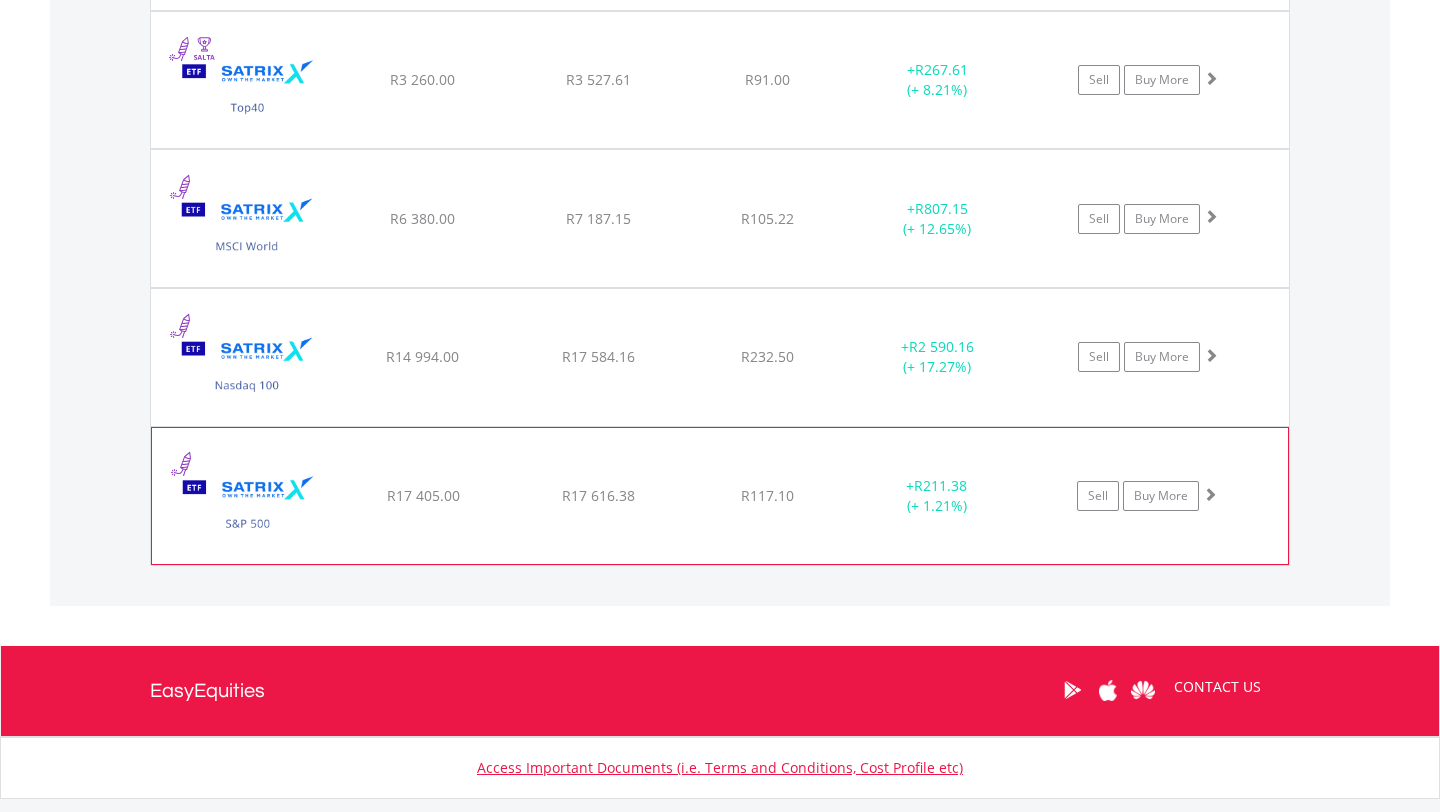 scroll, scrollTop: 1895, scrollLeft: 0, axis: vertical 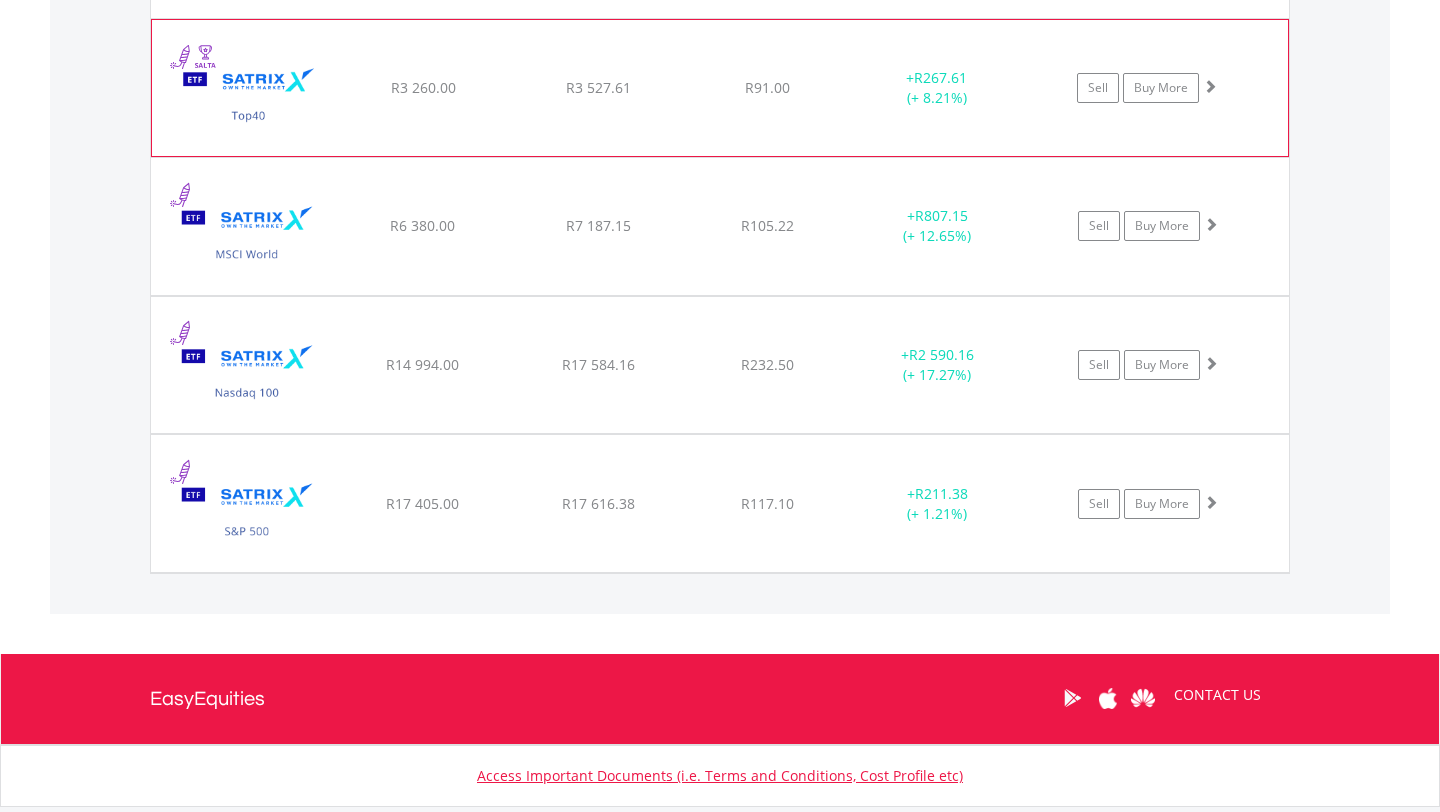 click on "﻿
Satrix 40 ETF
R3 260.00
R3 527.61
R91.00
+  R267.61 (+ 8.21%)
Sell
Buy More" at bounding box center [720, -204] 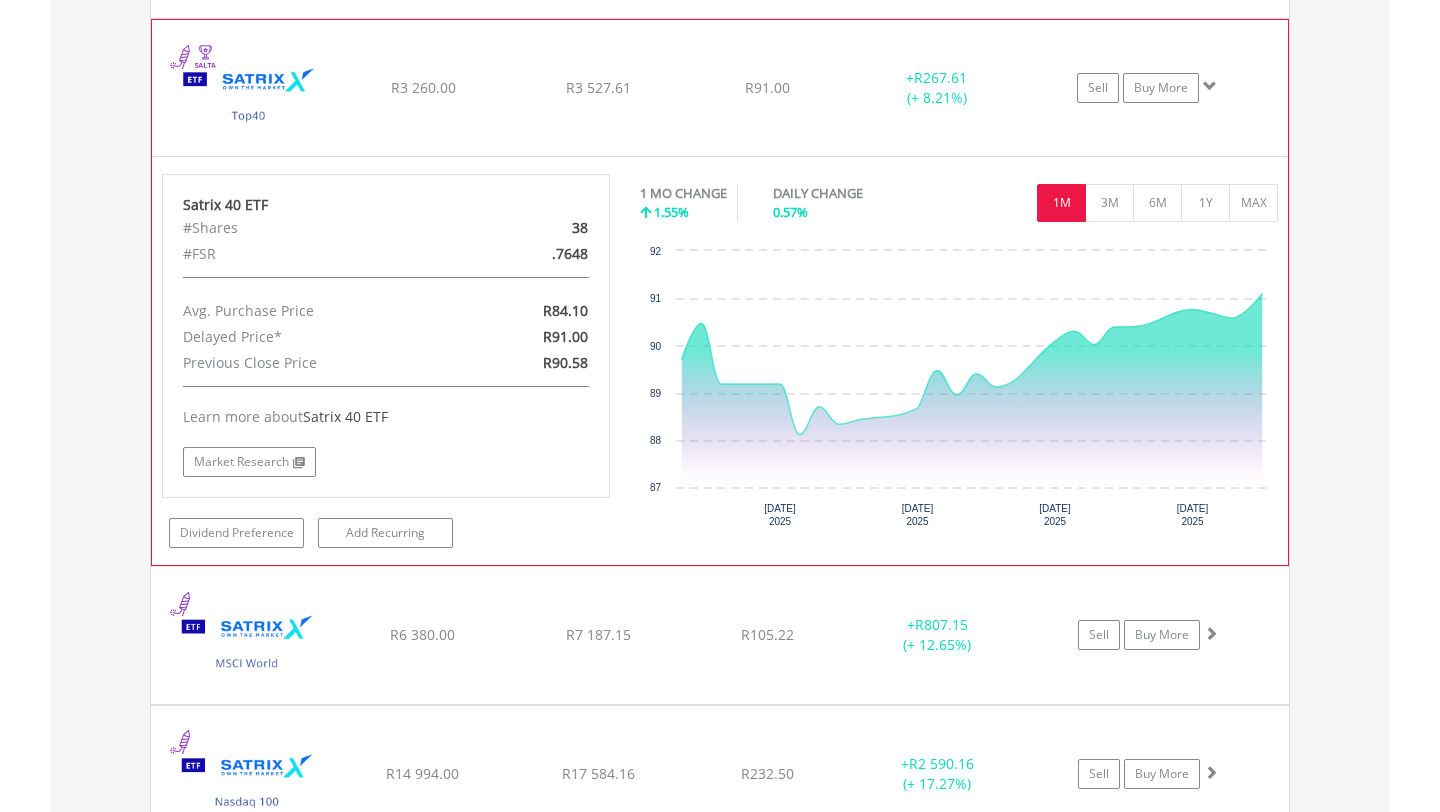 click on "﻿
Satrix 40 ETF
R3 260.00
R3 527.61
R91.00
+  R267.61 (+ 8.21%)
Sell
Buy More" at bounding box center [720, -204] 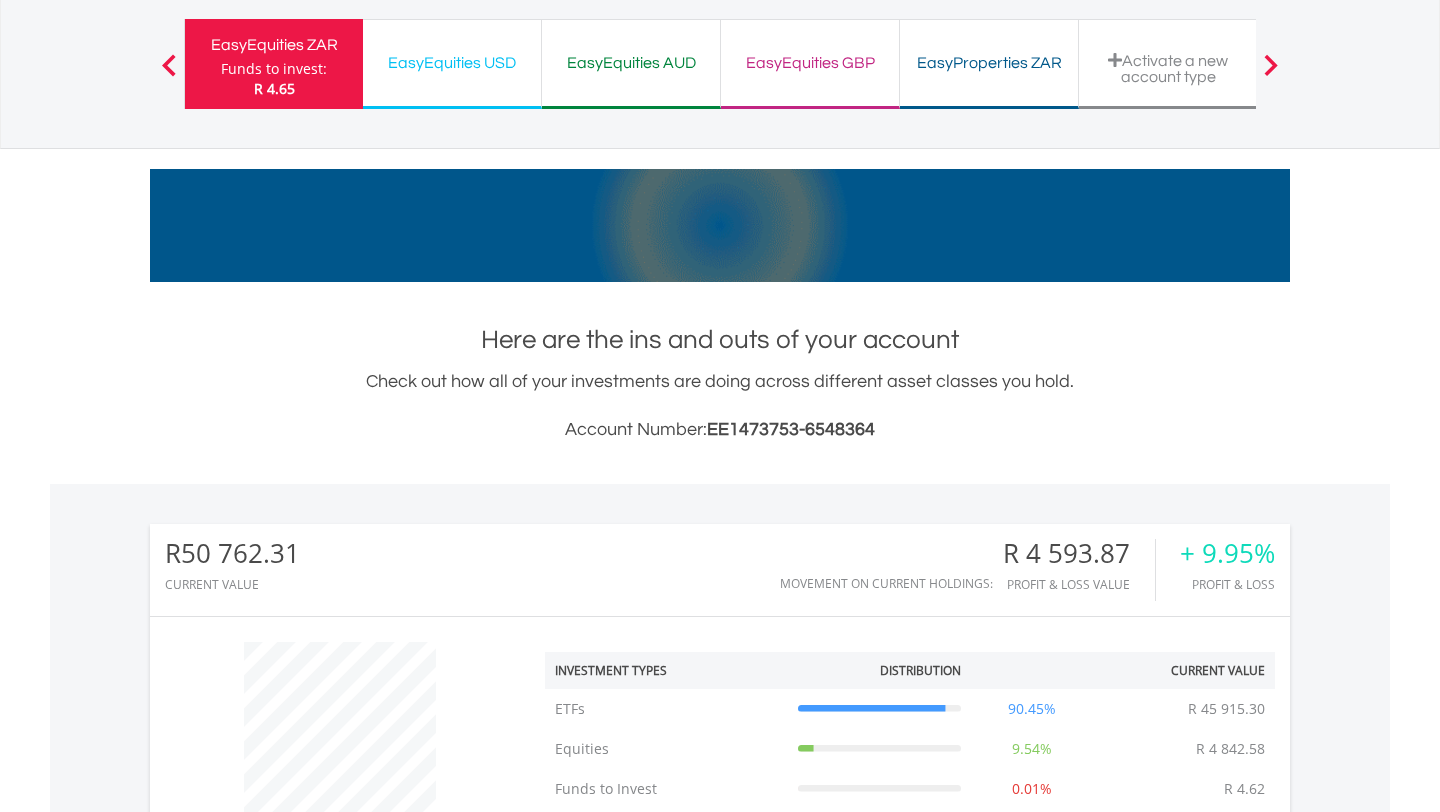 scroll, scrollTop: 0, scrollLeft: 0, axis: both 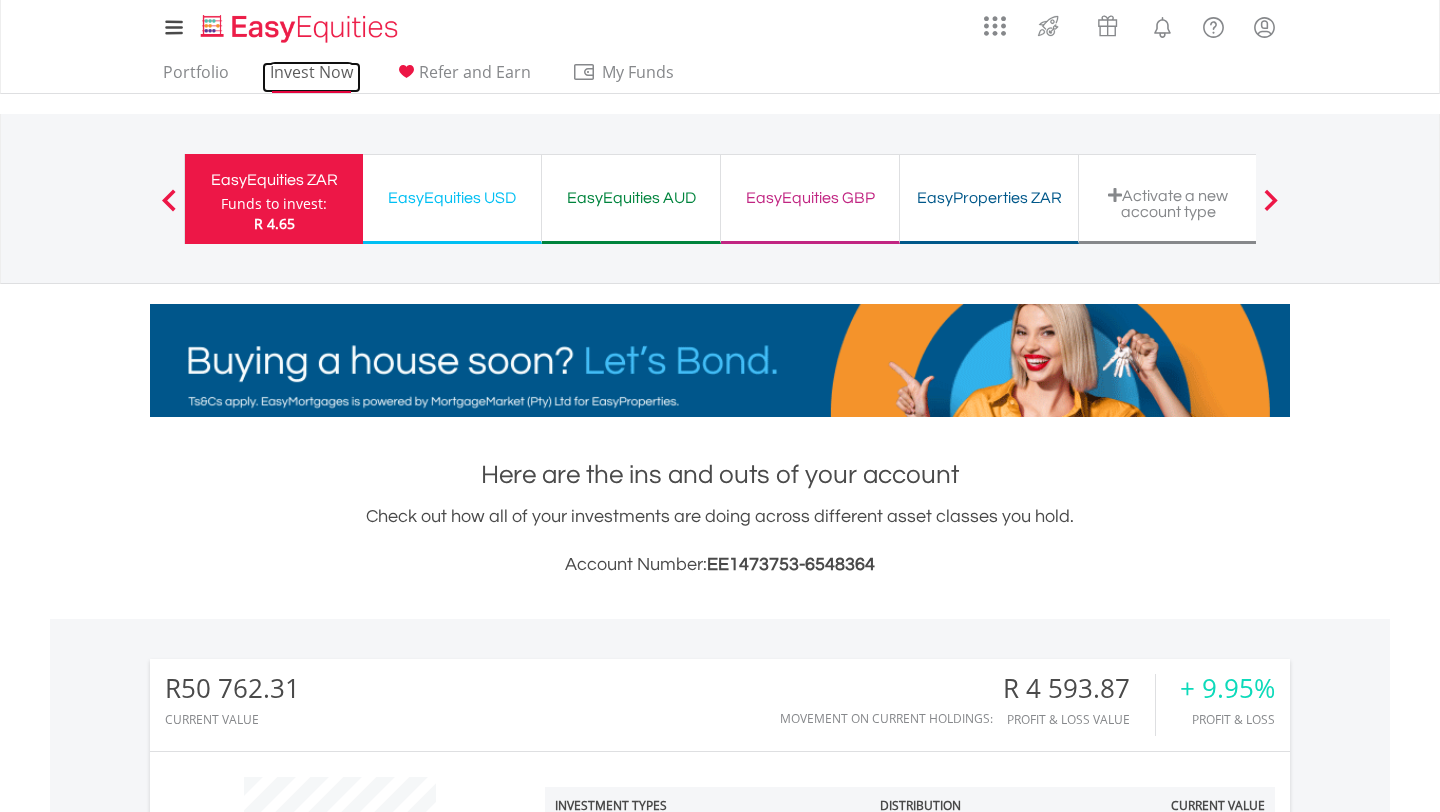 click on "Invest Now" at bounding box center [311, 77] 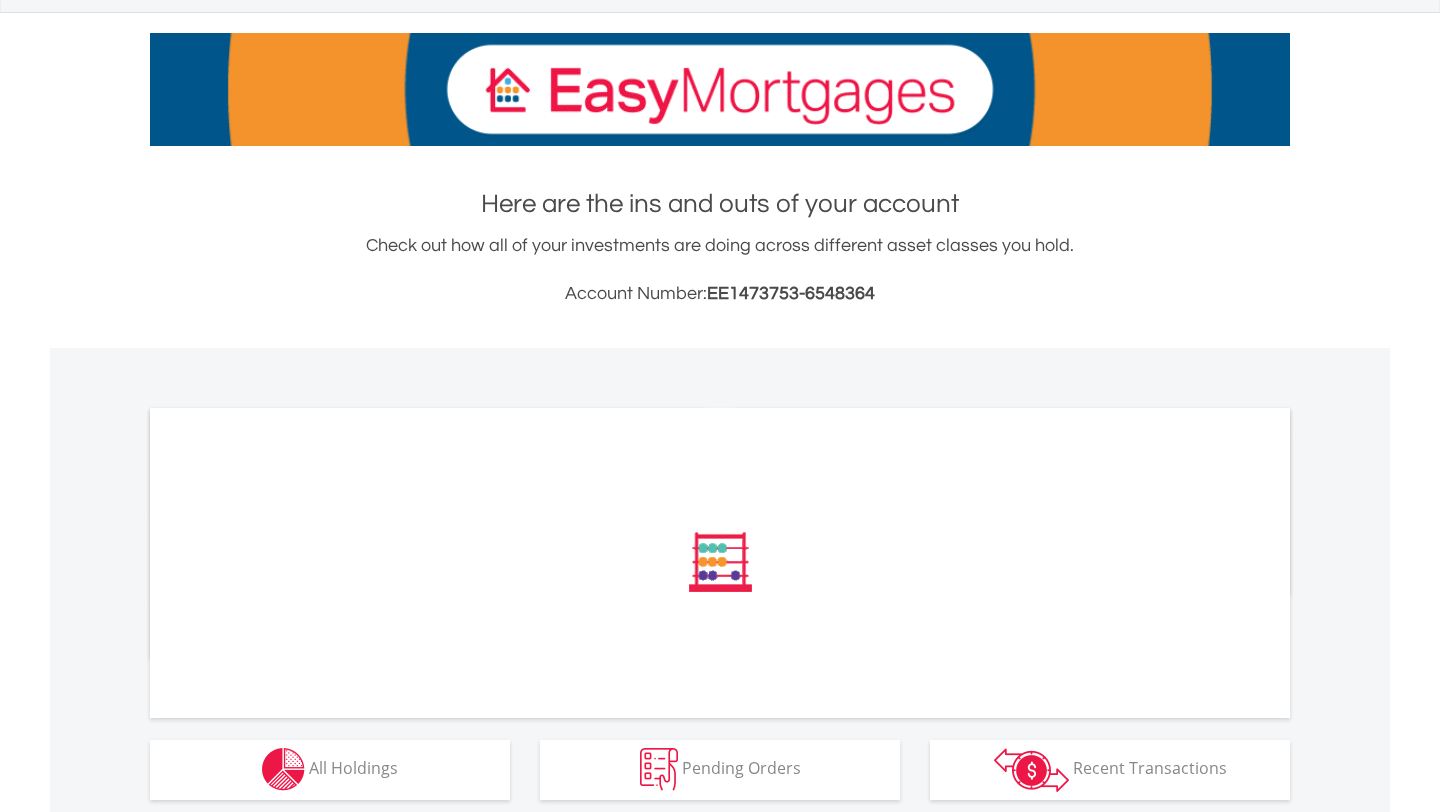 scroll, scrollTop: 607, scrollLeft: 0, axis: vertical 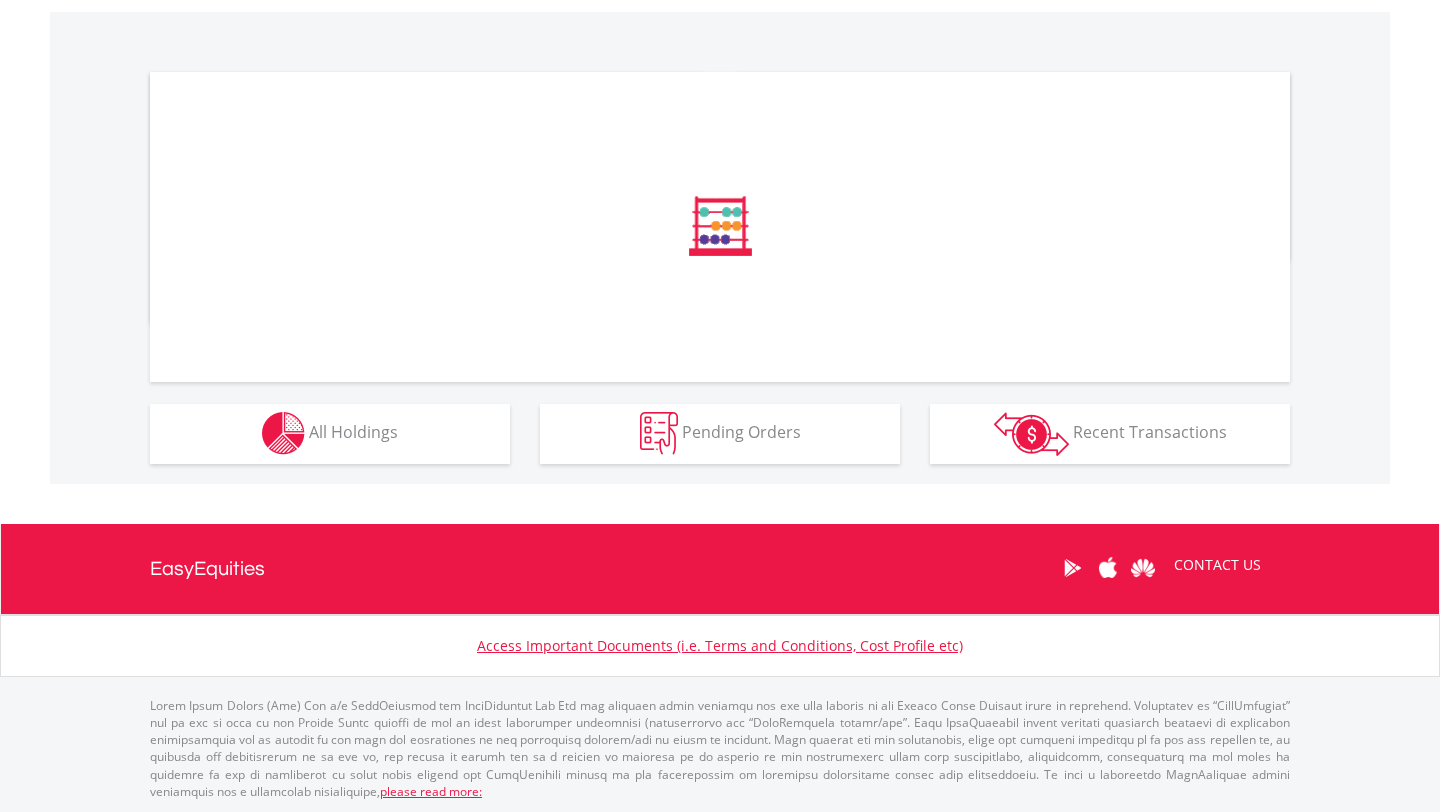 click on "﻿
Distribution
Current Value
Show All" at bounding box center [720, 248] 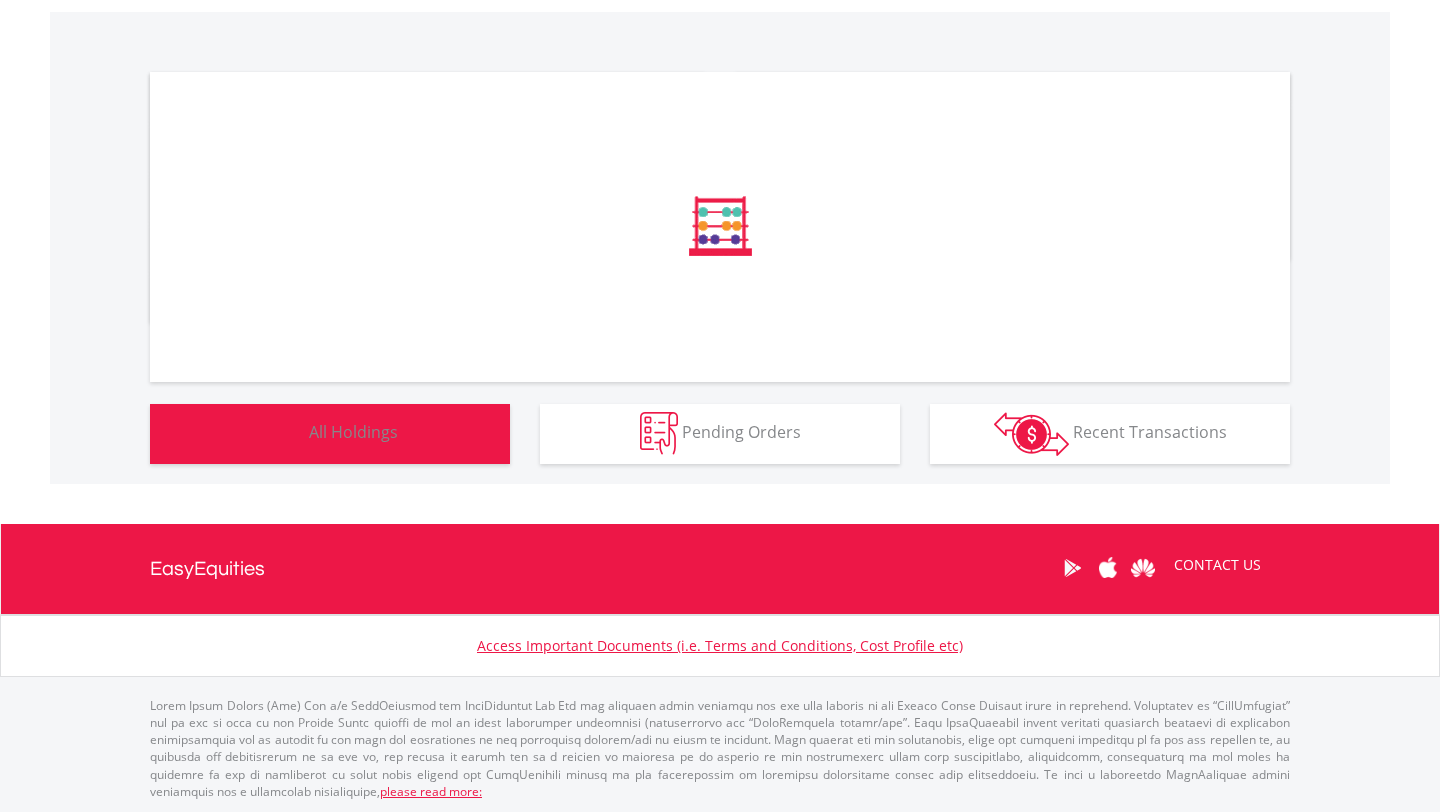 click at bounding box center [283, 433] 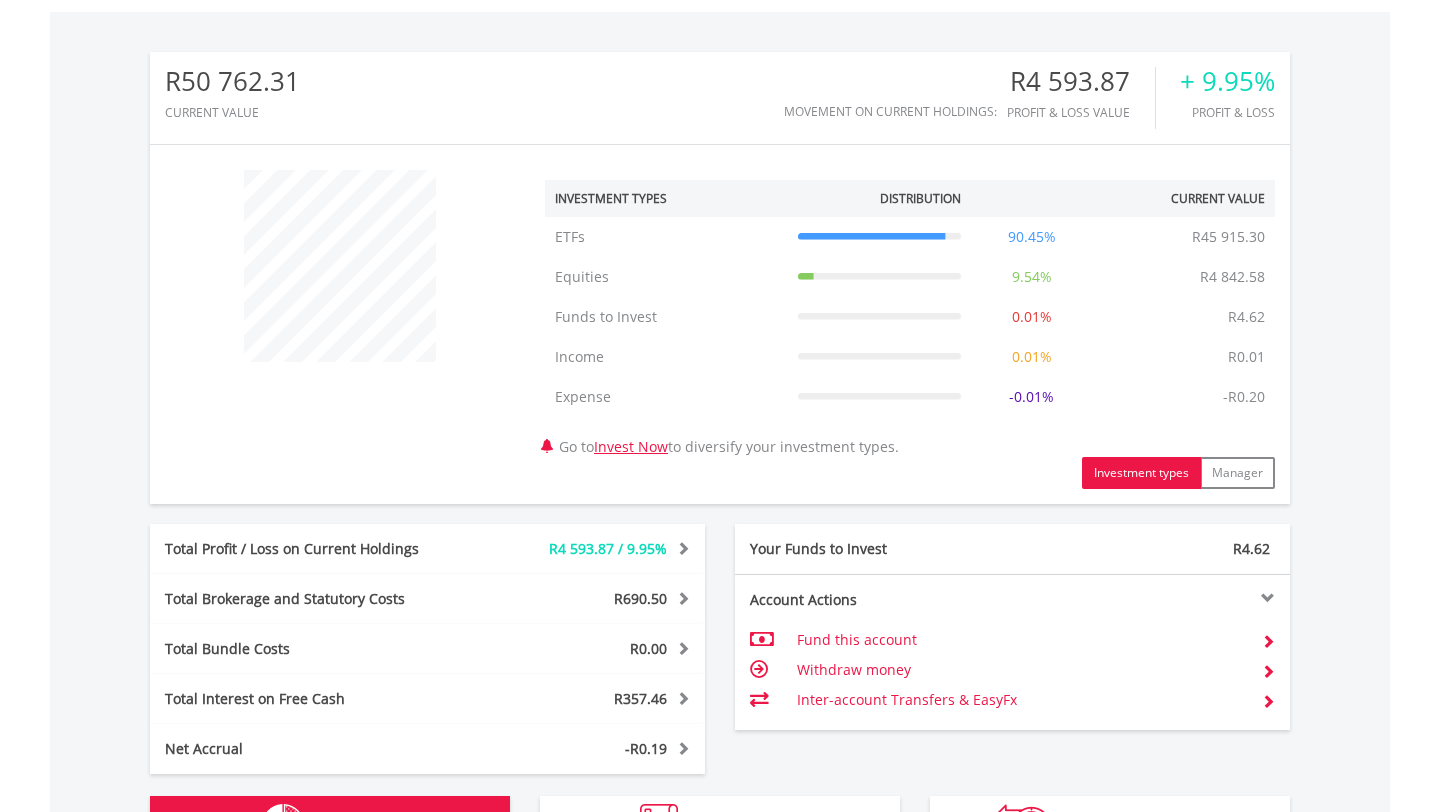 scroll, scrollTop: 999808, scrollLeft: 999620, axis: both 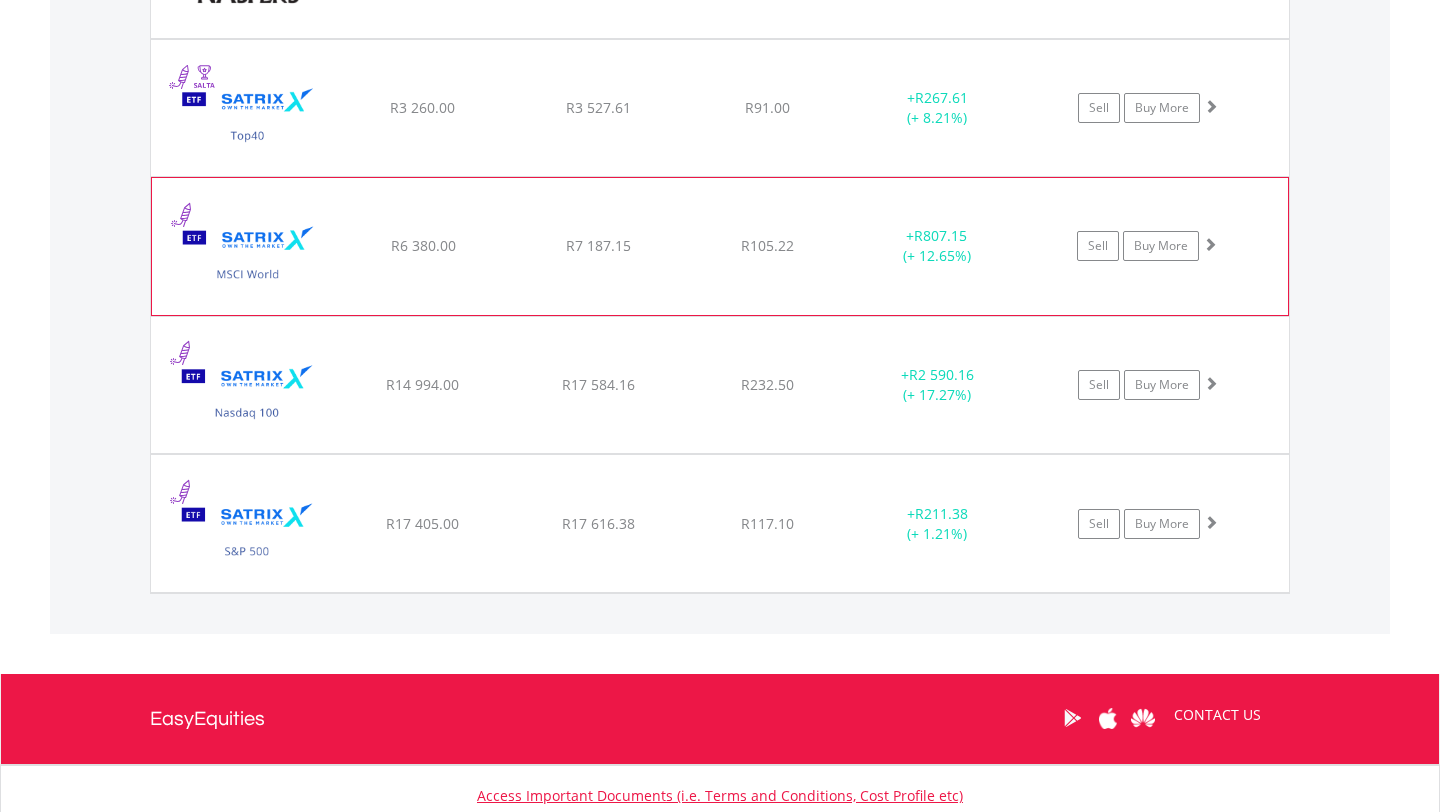 click on "﻿
Satrix MSCI World ETF
R6 380.00
R7 187.15
R105.22
+  R807.15 (+ 12.65%)
Sell
Buy More" at bounding box center (720, -184) 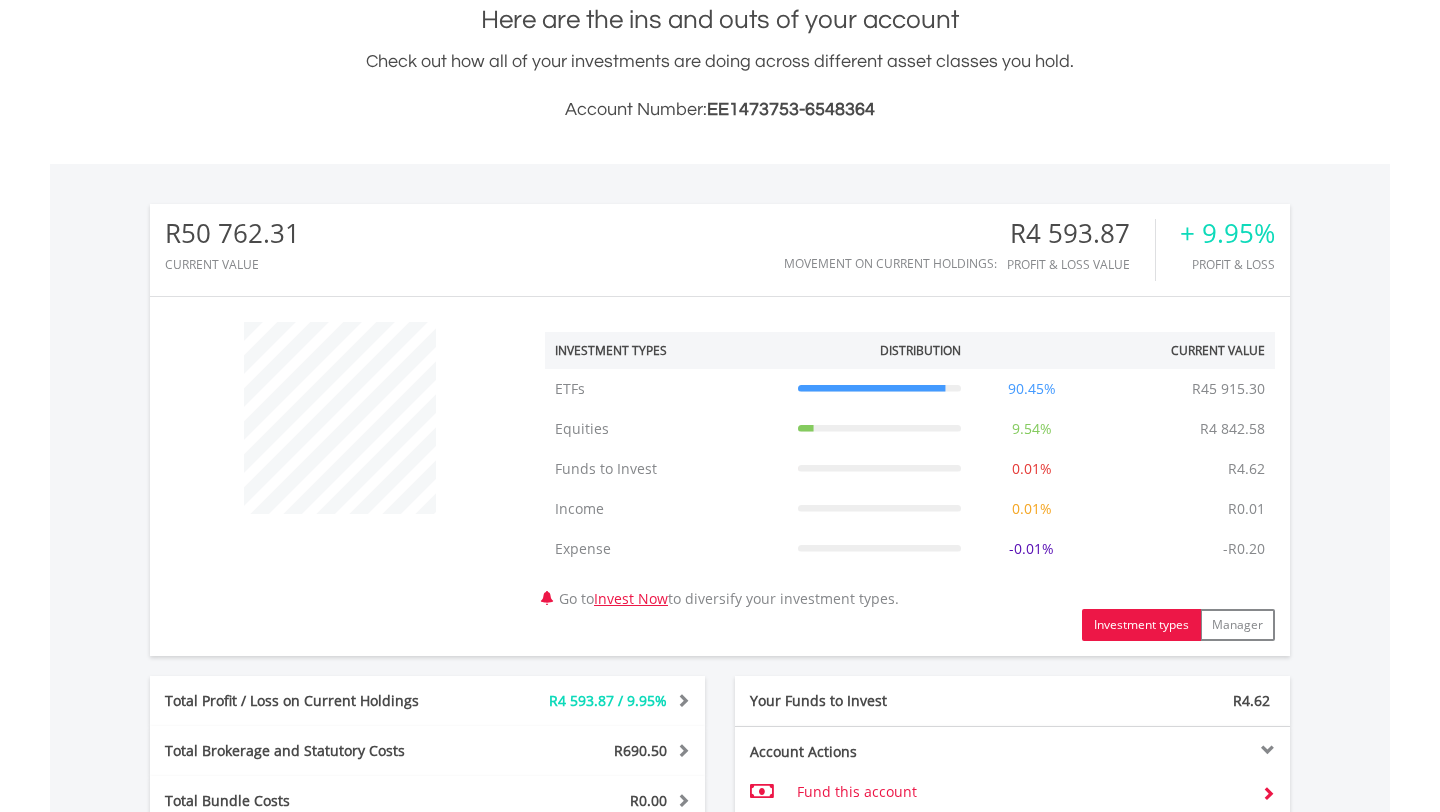 scroll, scrollTop: 0, scrollLeft: 0, axis: both 